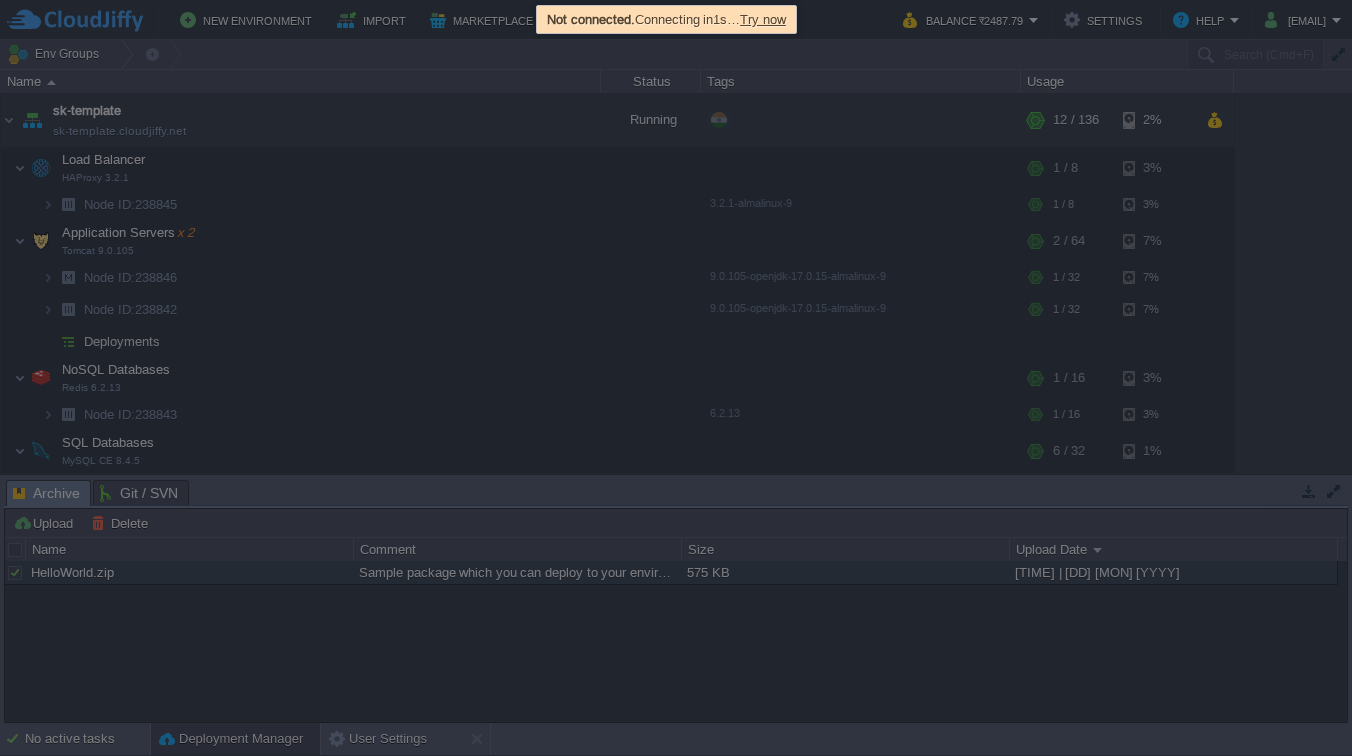 scroll, scrollTop: 0, scrollLeft: 0, axis: both 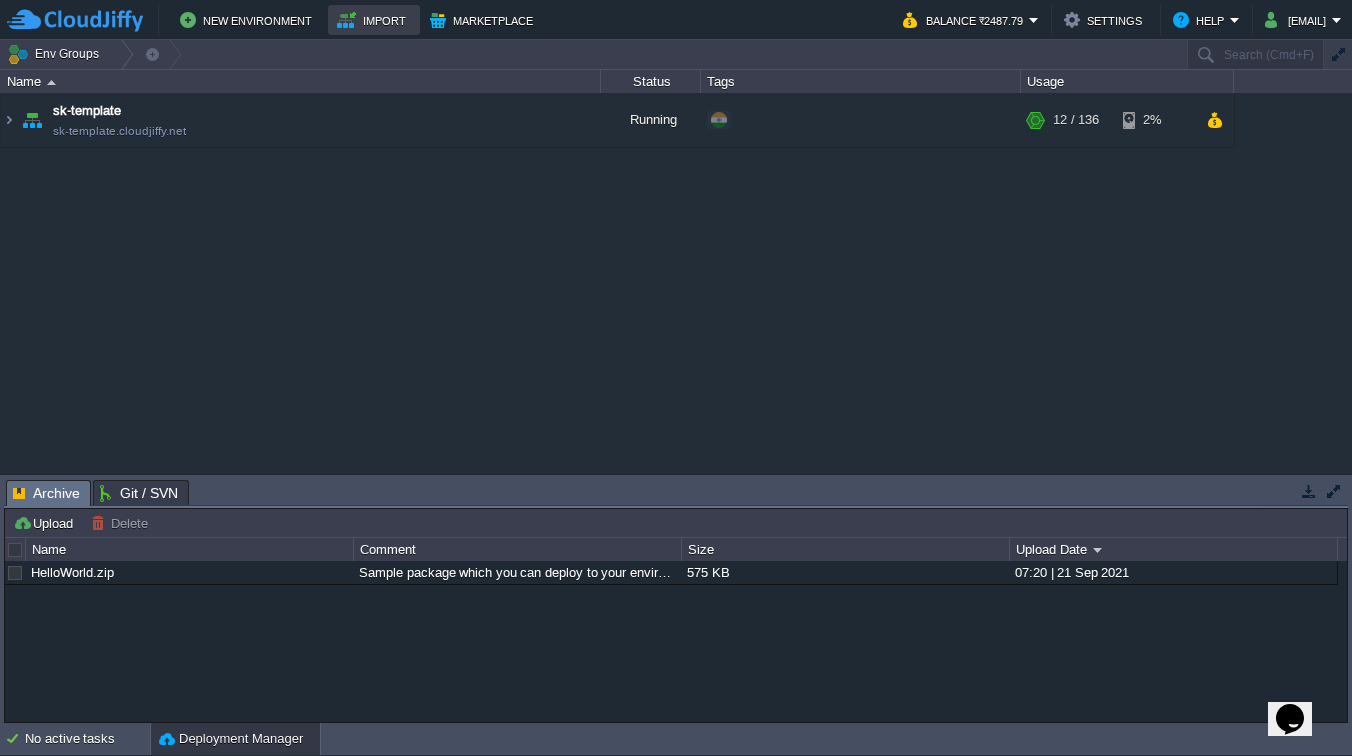 click on "Import" at bounding box center (374, 20) 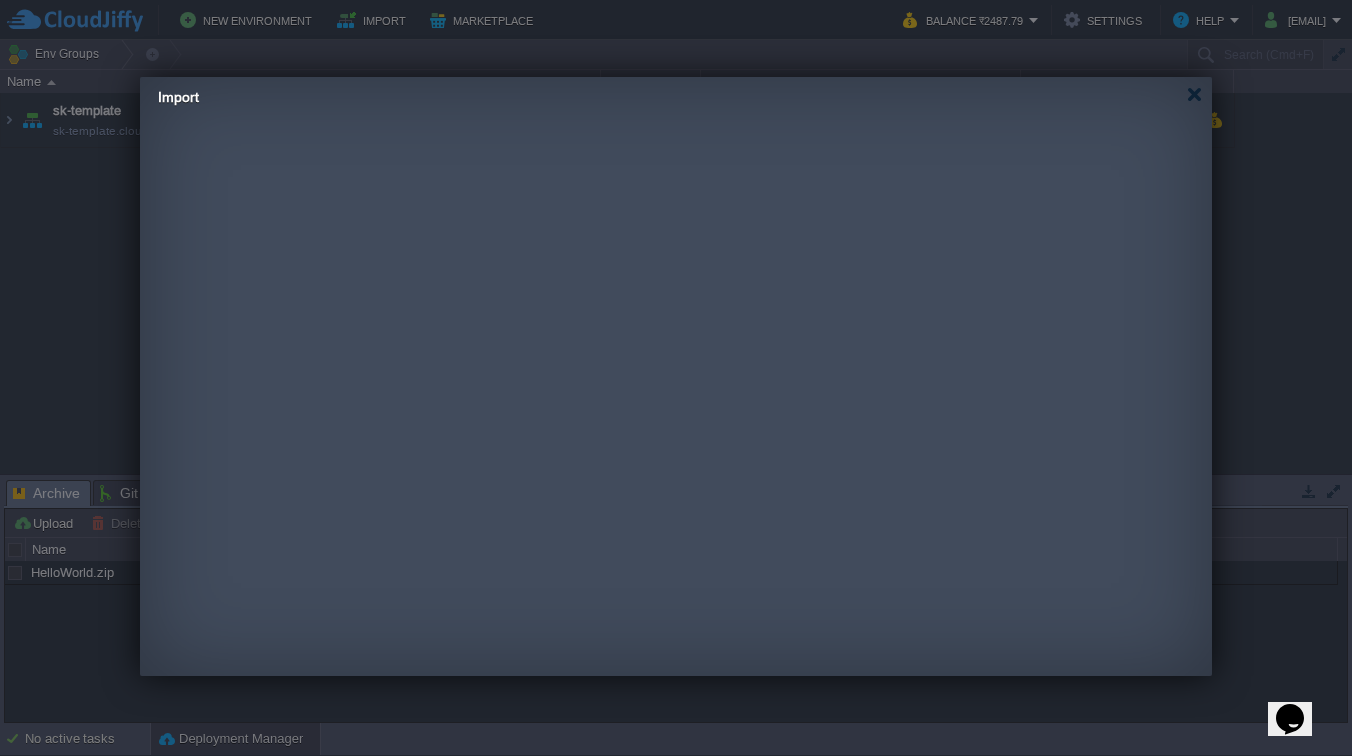 click on "New Environment Import Bonus ₹0.00 Upgrade Account Balance ₹2487.79 Settings Help [EMAIL]       Env Groups                     Search (Cmd+F)         auto-gen Name Status Tags Usage sk-template sk-template.cloudjiffy.net Running                                 + Add to Env Group                                                                                                                                                            RAM                 6%                                         CPU                 1%                             12 / 136                    2%                           Tasks Activity Log Archive Git / SVN   Upload Delete Deploy to ... Custom application packages that can be deployed to your environments.  Learn More   Name Comment Size Upload Date   HelloWorld.zip Sample package which you can deploy to your environment. Feel free to delete and upload a package of your own. 575 KB 07:20   |   21 Sep 2021" at bounding box center [676, 378] 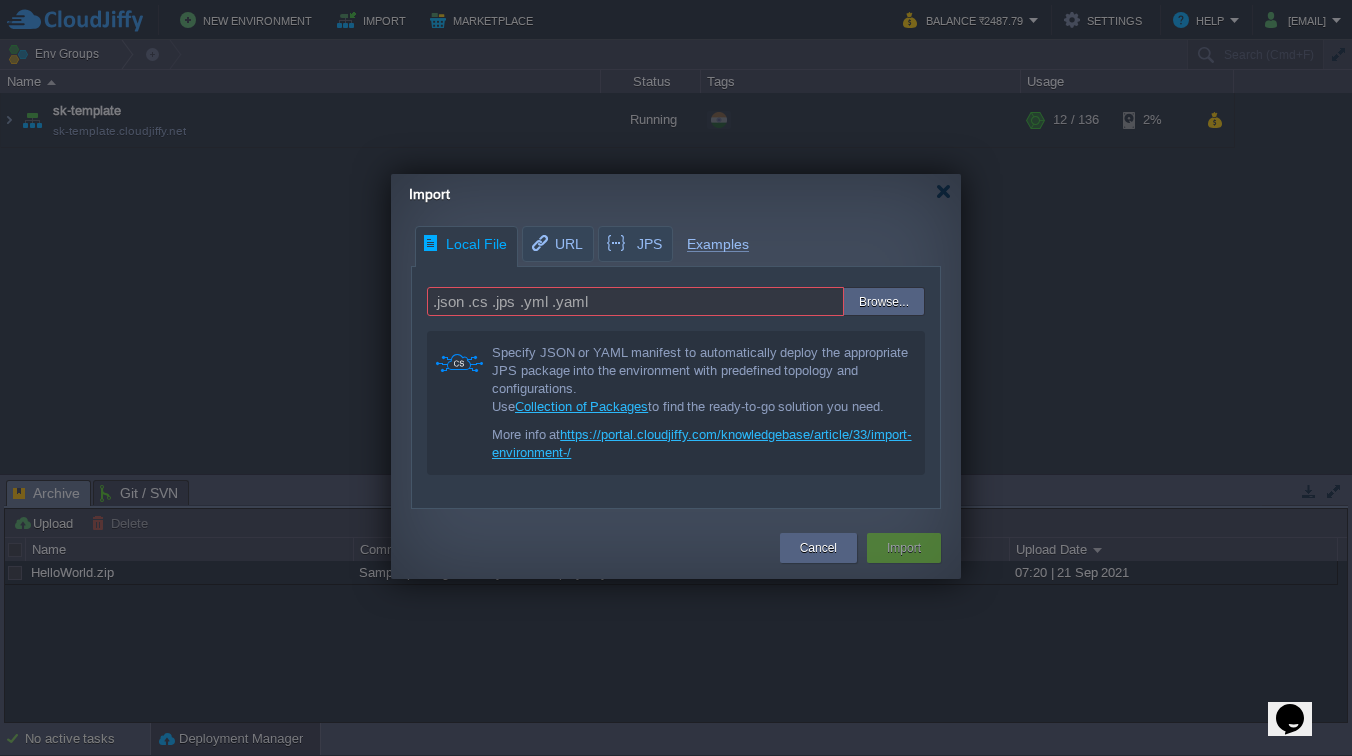 click at bounding box center [798, 302] 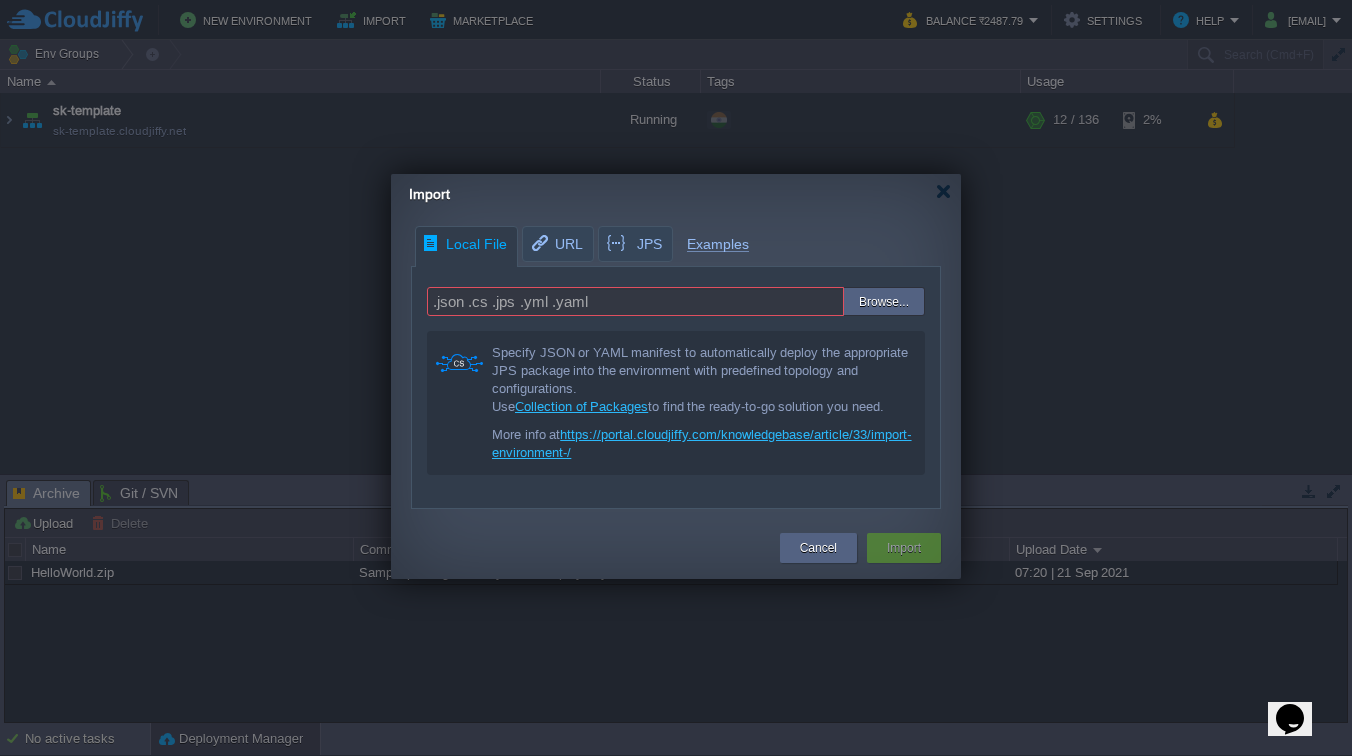 type on "C:\fakepath\qiyaas-beta_fr-1_paas_massivegrid_net_1754310370137.json" 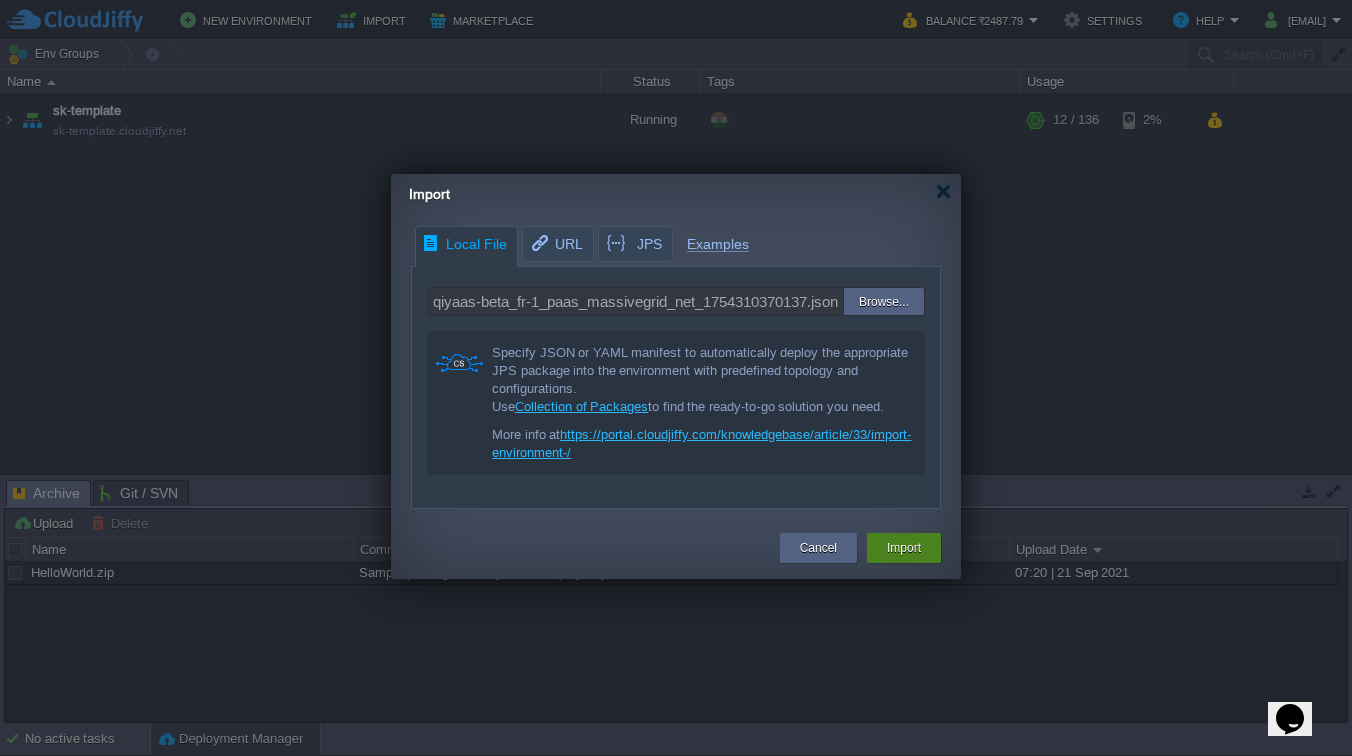 click on "Import" at bounding box center [904, 548] 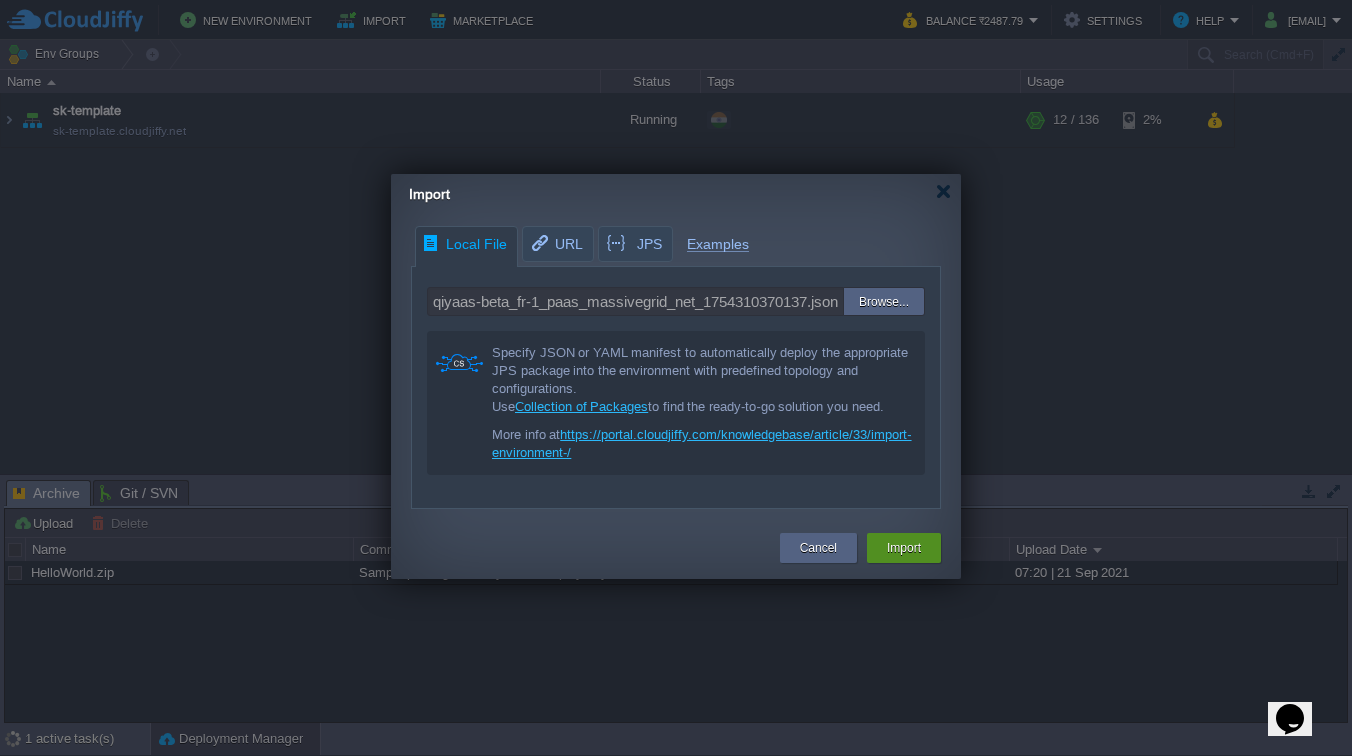 type on ".json .cs .jps .yml .yaml" 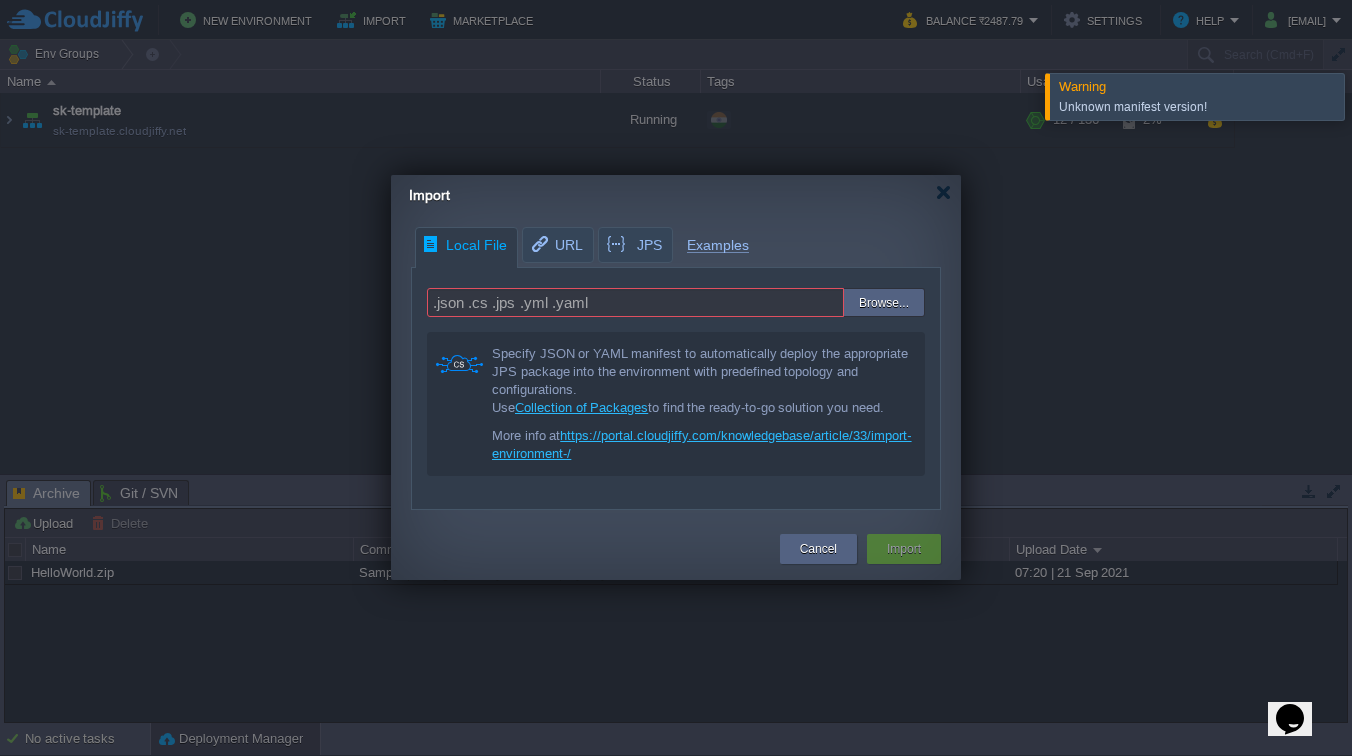 click on "Unknown manifest version!" at bounding box center (1199, 107) 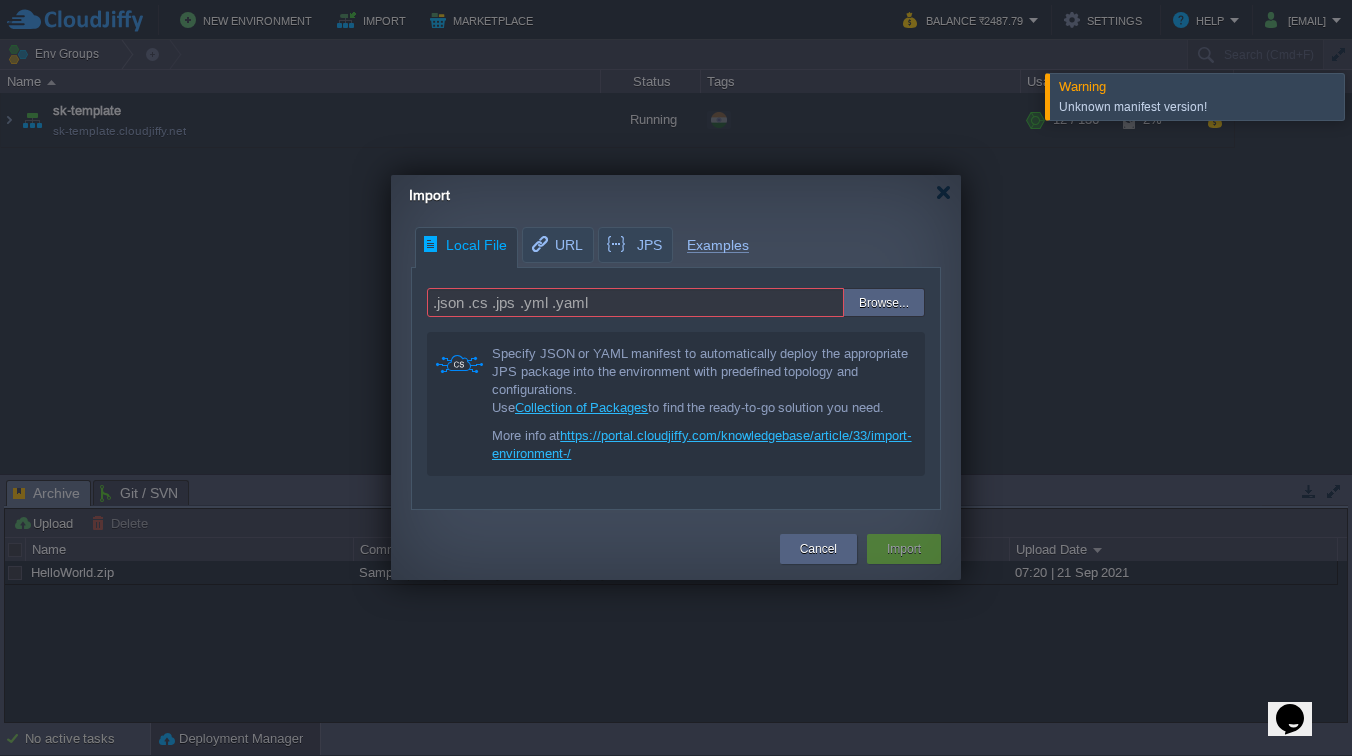 click on "Import" at bounding box center (904, 549) 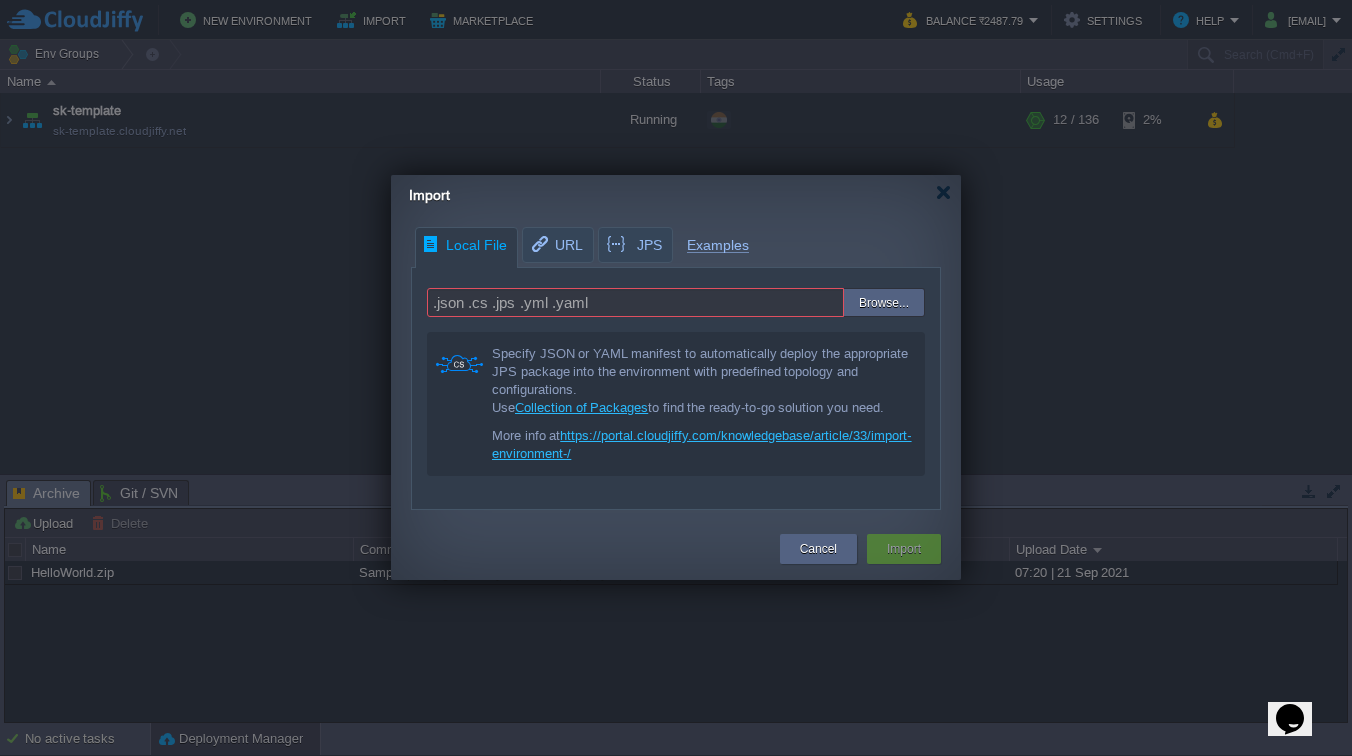 click on "https://portal.cloudjiffy.com/knowledgebase/article/33/import-environment-/" at bounding box center (702, 444) 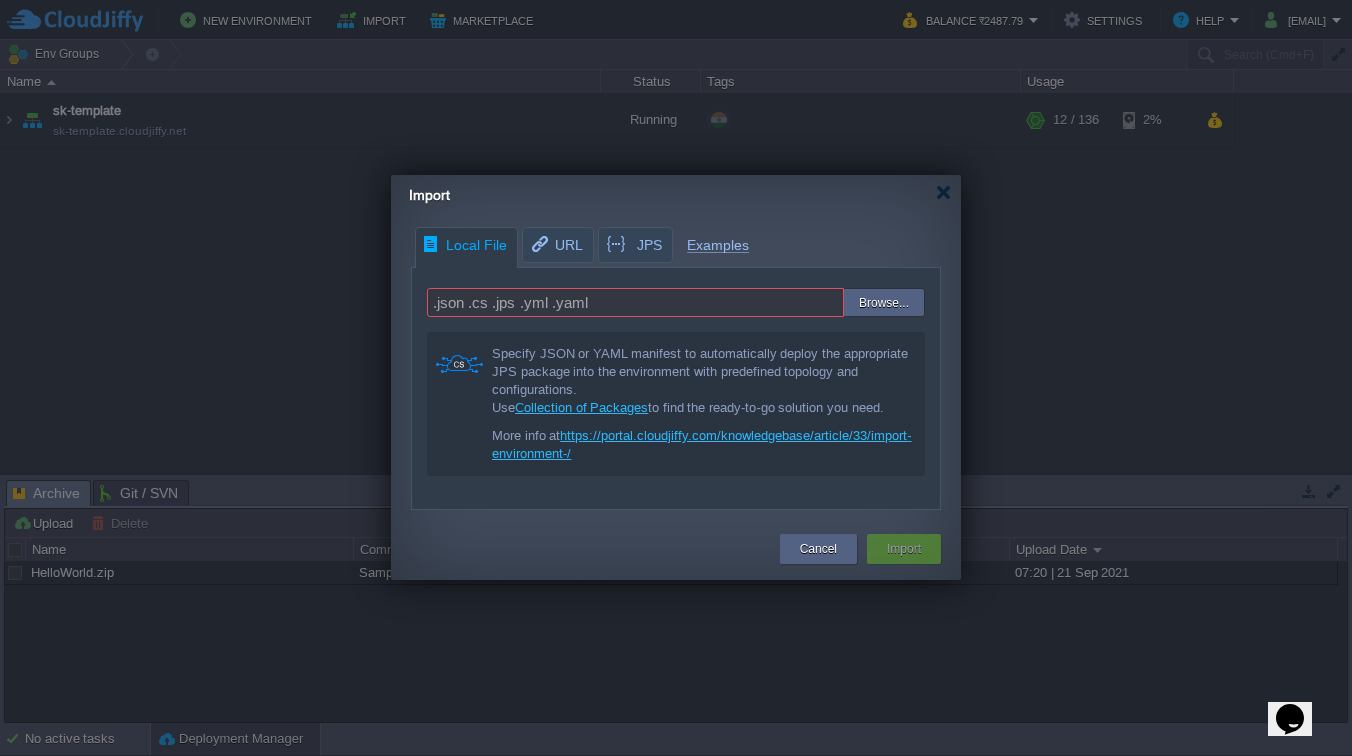 click at bounding box center [798, 300] 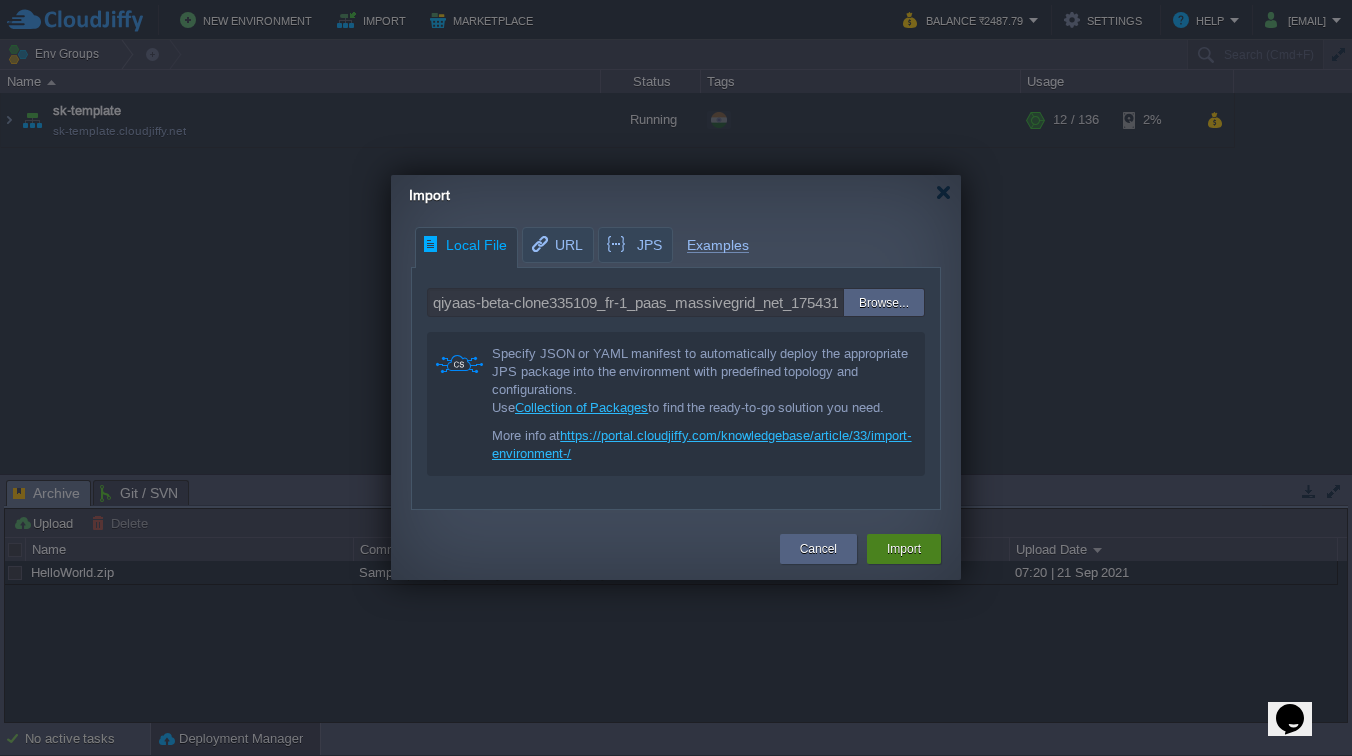 click on "Import" at bounding box center (904, 549) 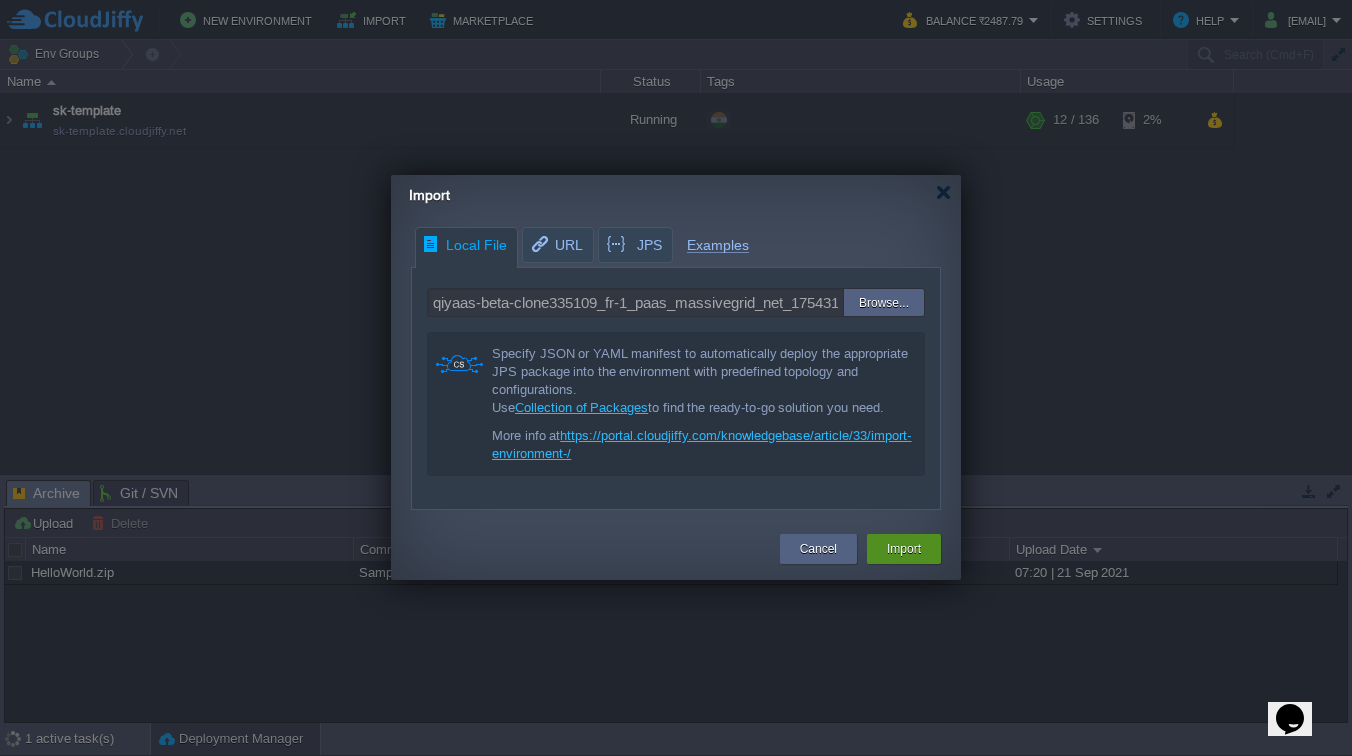 type on ".json .cs .jps .yml .yaml" 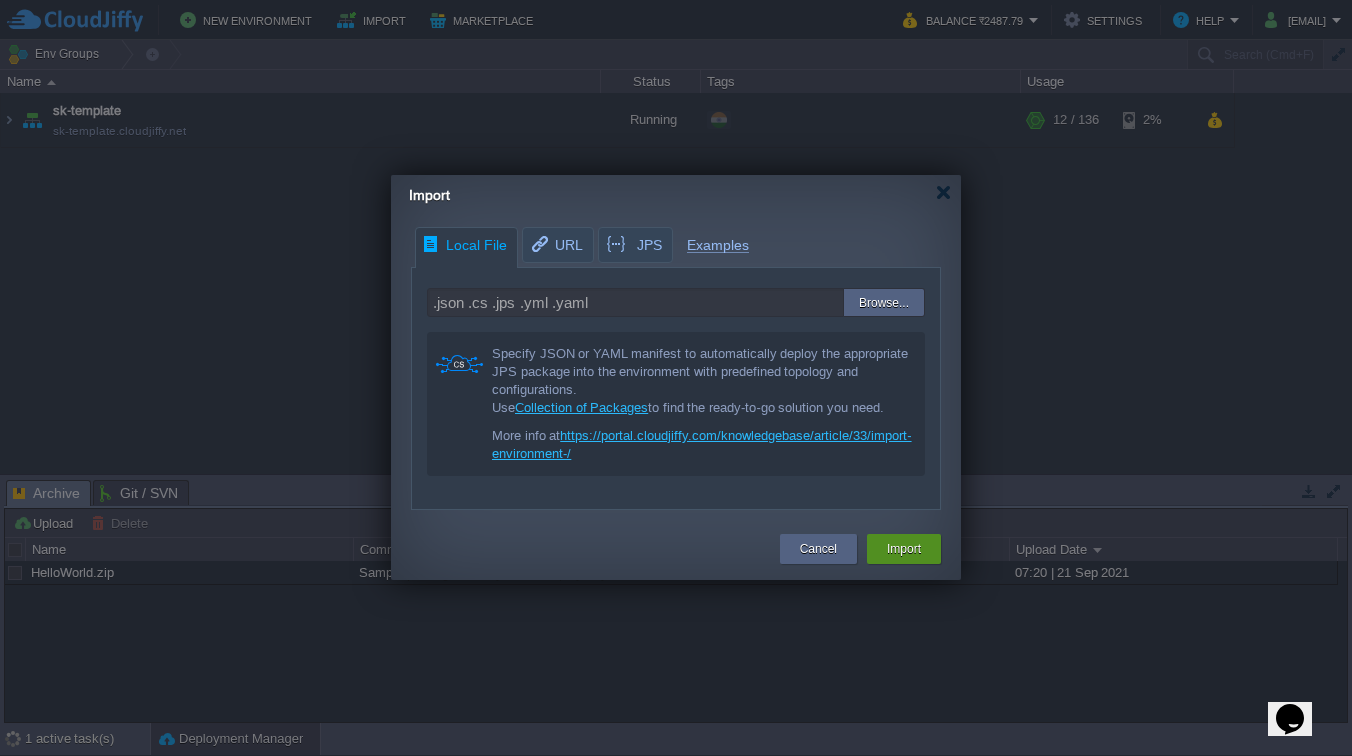 scroll, scrollTop: 0, scrollLeft: 0, axis: both 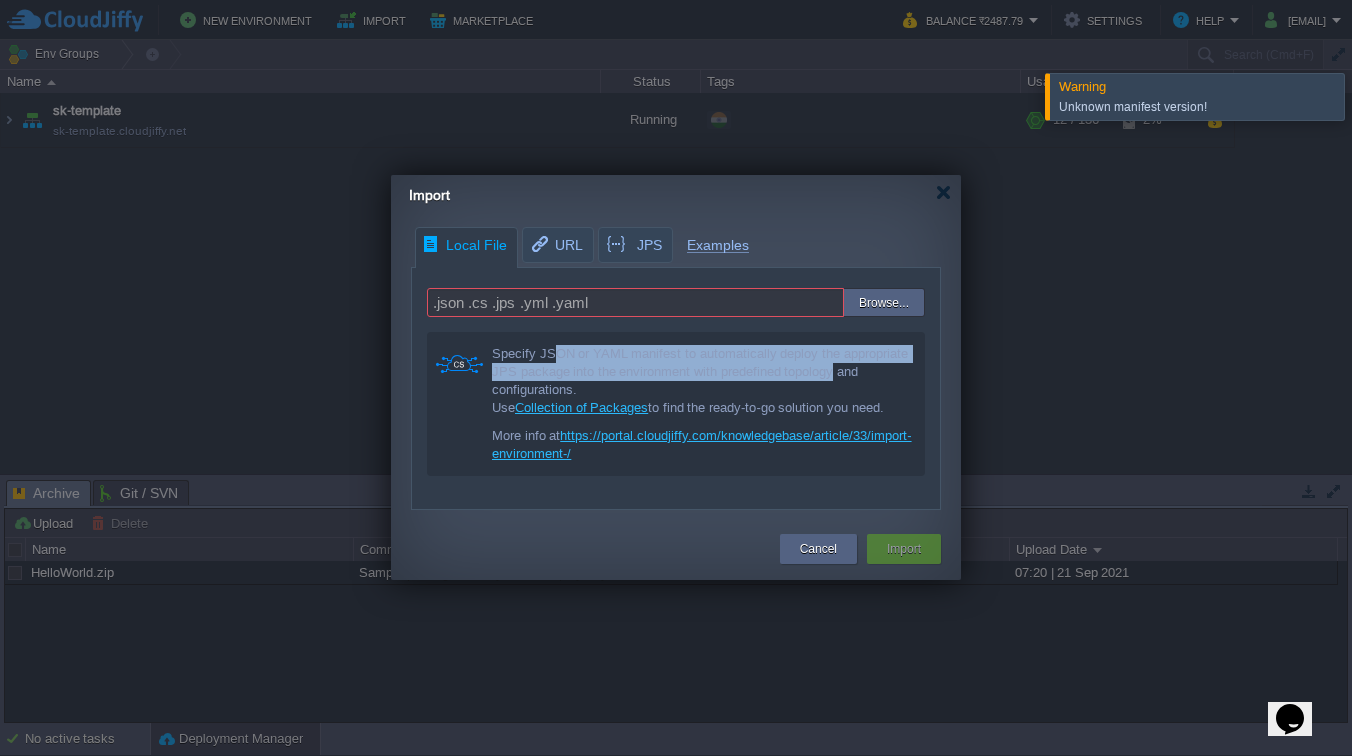 drag, startPoint x: 547, startPoint y: 361, endPoint x: 835, endPoint y: 378, distance: 288.5013 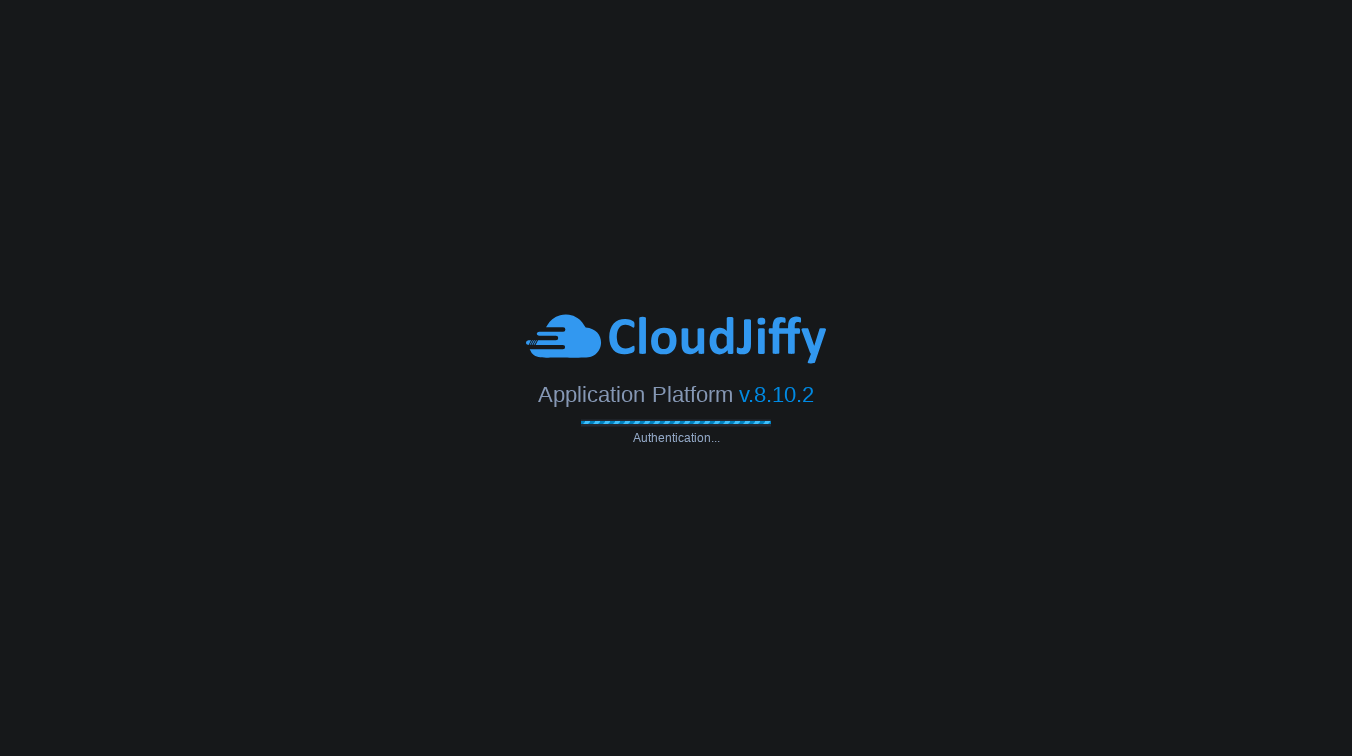 scroll, scrollTop: 0, scrollLeft: 0, axis: both 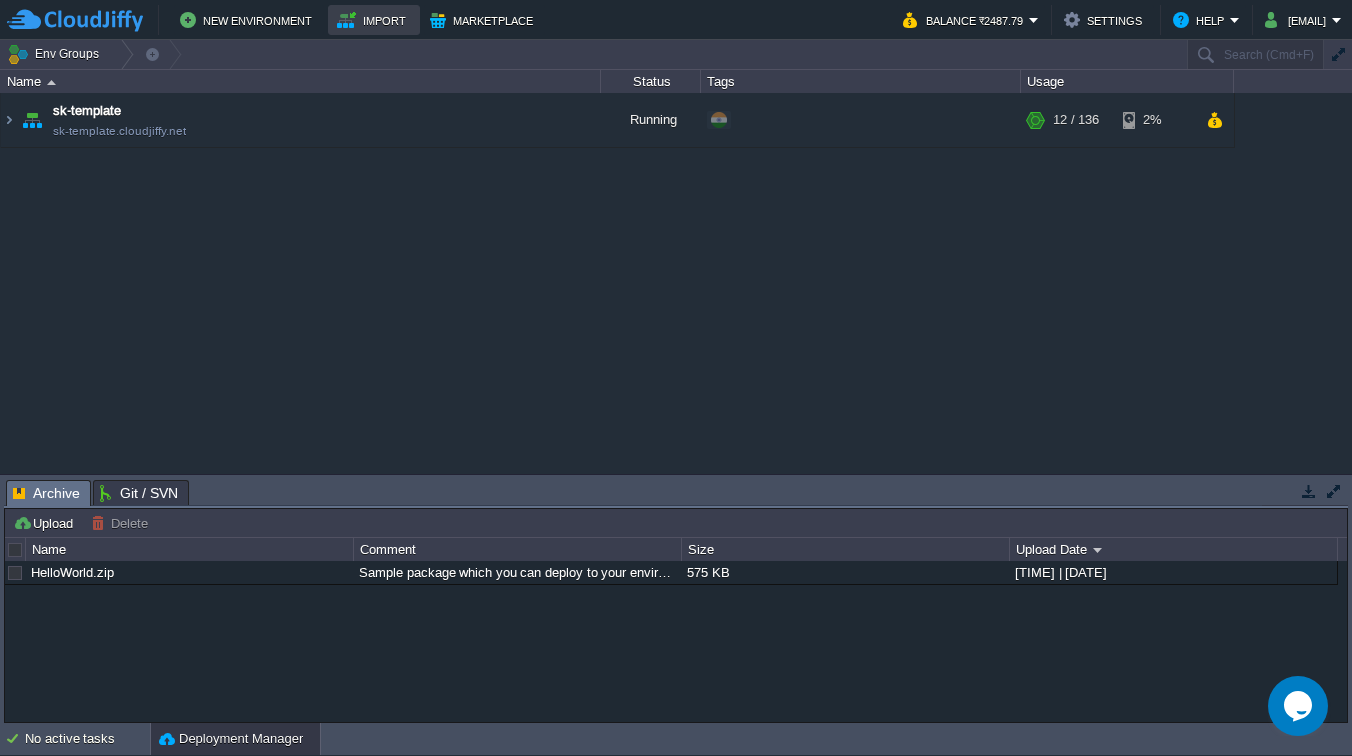 click on "Import" at bounding box center [374, 20] 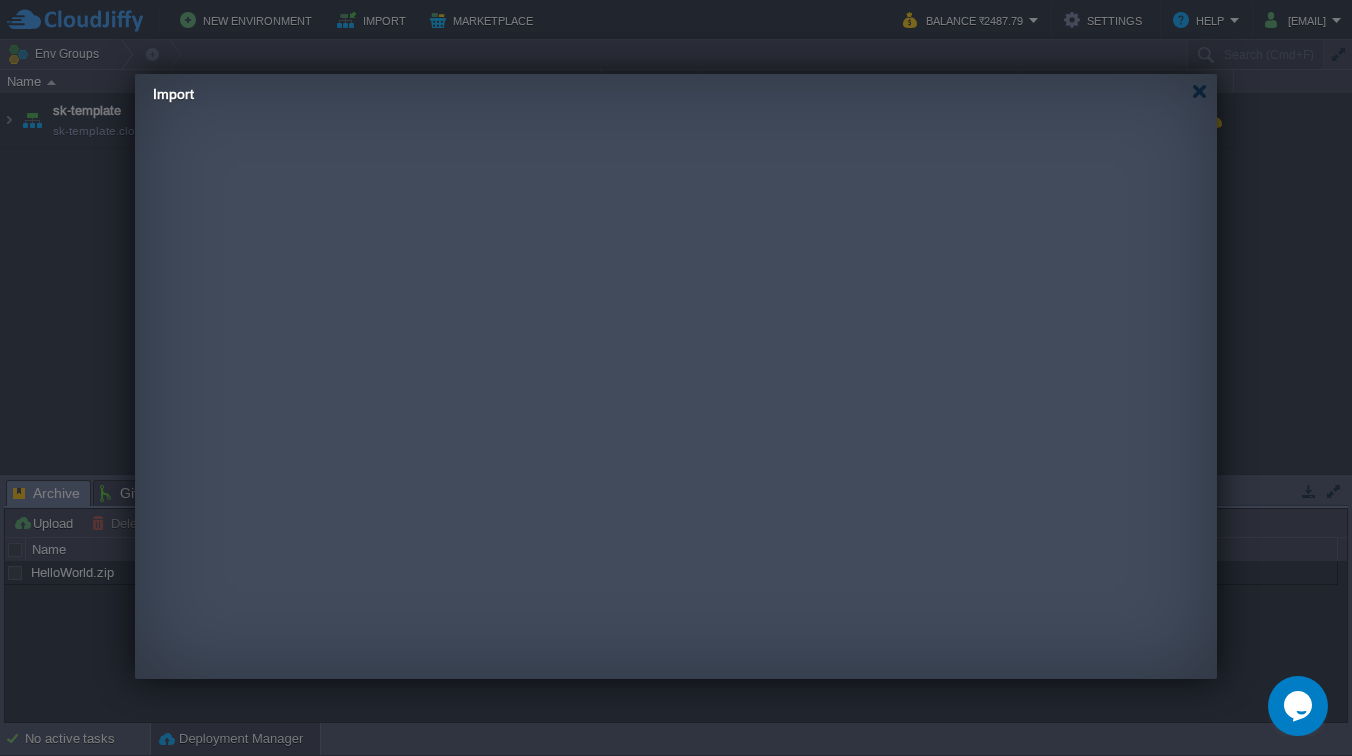 click on "New Environment Import Marketplace Bonus ₹0.00 Upgrade Account Balance ₹2487.79 Settings Help [EMAIL] Env Groups Search (Cmd+F) auto-gen Name Status Tags Usage sk-template sk-template.cloudjiffy.net Running   + Add to Env Group RAM 6% CPU 1% 12 / 136 2% Tasks Activity Log Archive Git / SVN Upload Delete Deploy to ... Custom application packages that can be deployed to your environments. Learn More Name Comment Size Upload Date HelloWorld.zip Sample package which you can deploy to your environment. Feel free to delete and upload a package of your own. 575 KB 07:20 | 21 Sep 2021" at bounding box center (676, 378) 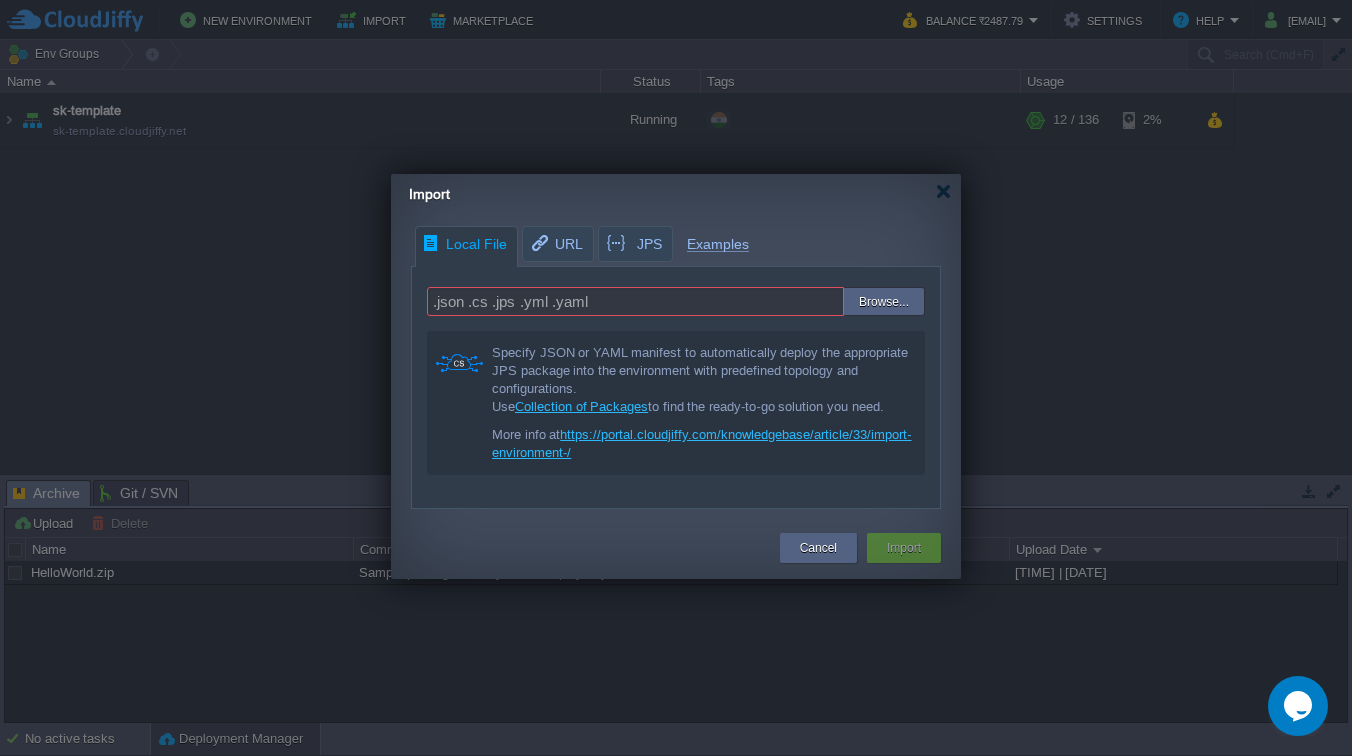 click at bounding box center (798, 302) 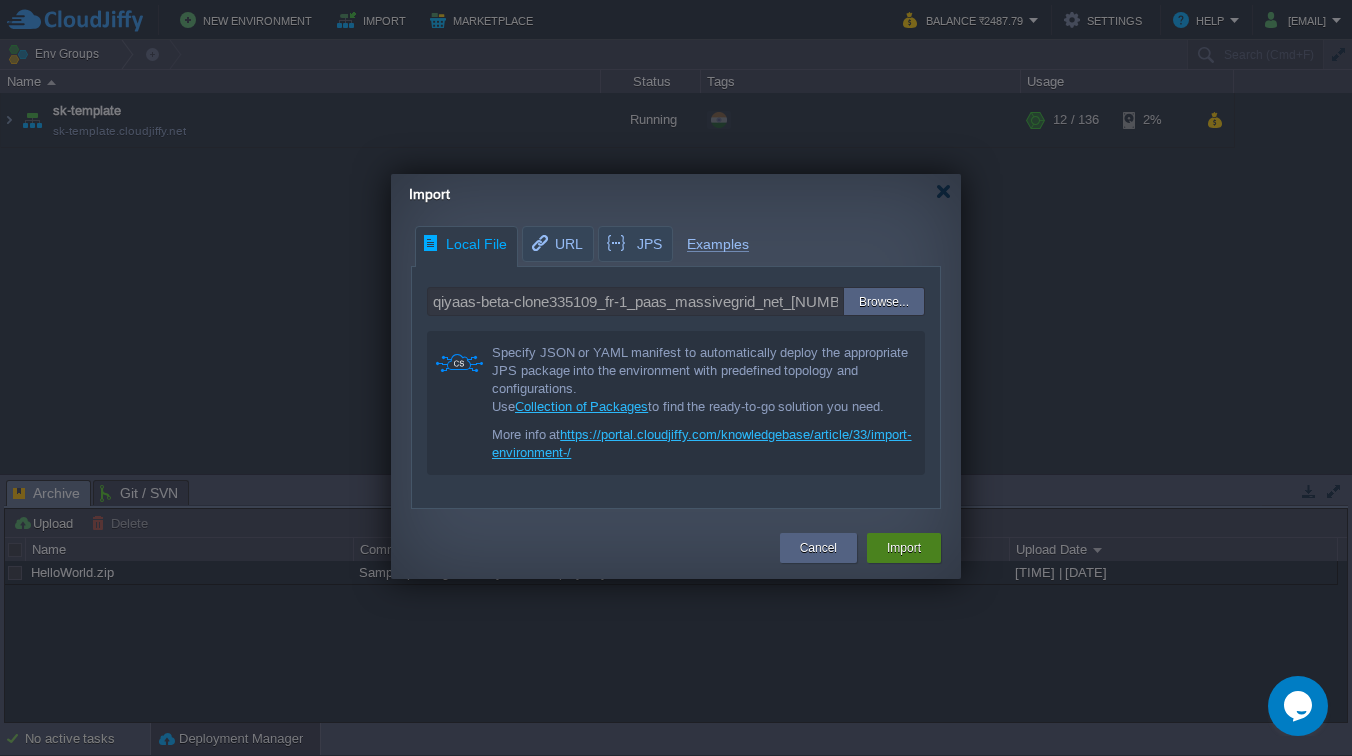 click on "Import" at bounding box center [904, 548] 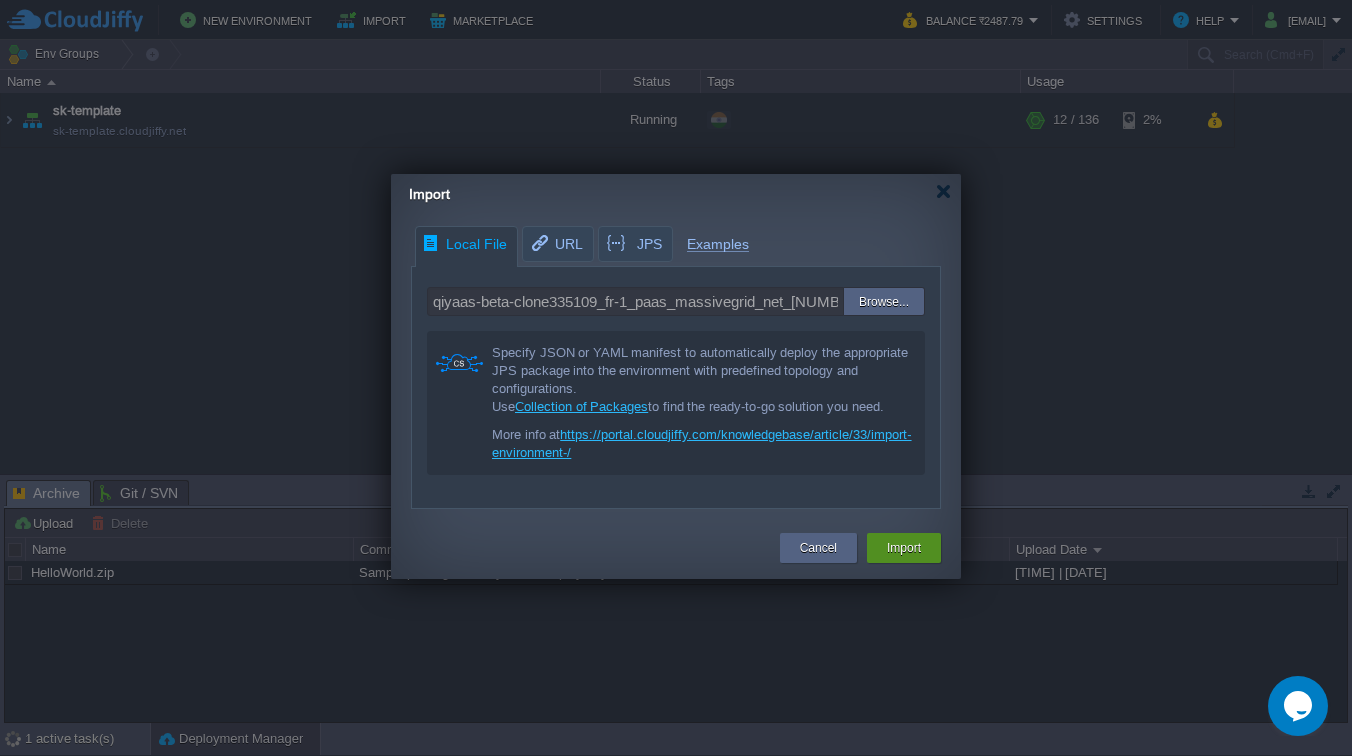 type on ".json .cs .jps .yml .yaml" 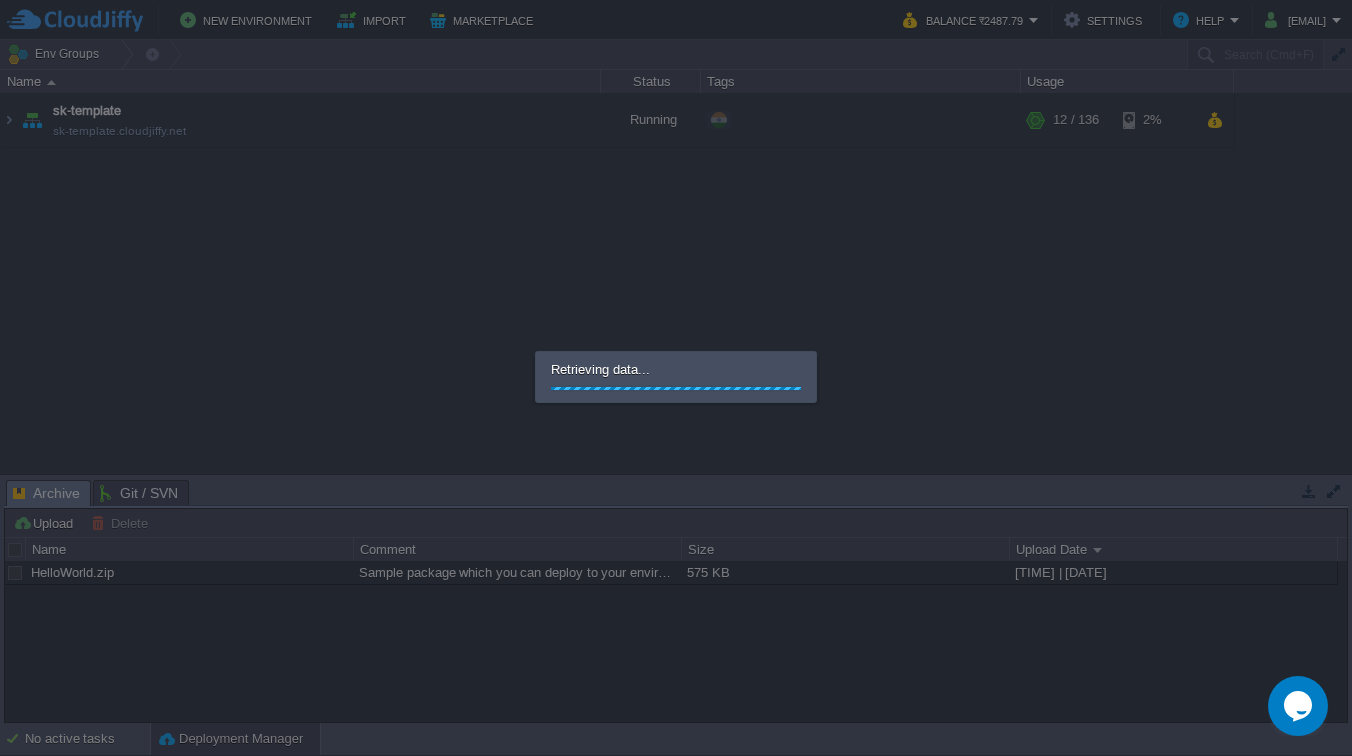 scroll, scrollTop: 0, scrollLeft: 0, axis: both 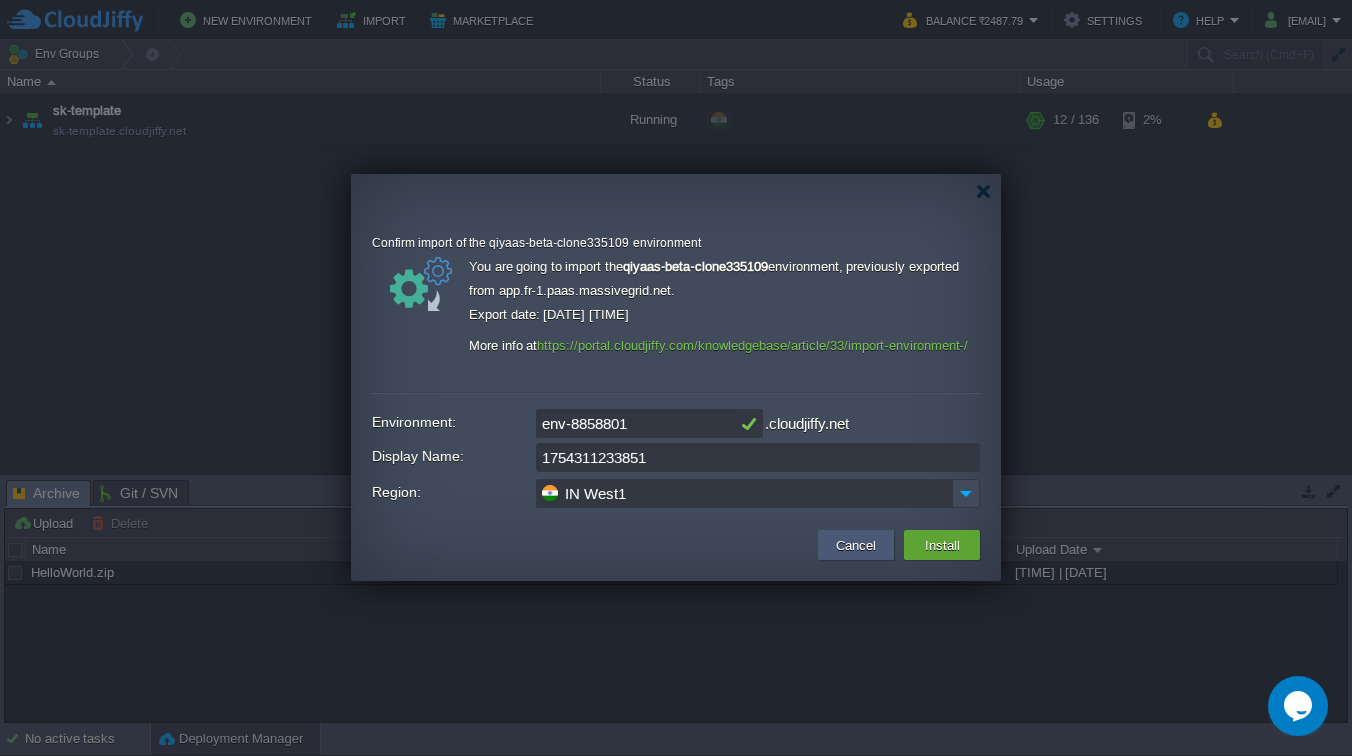 click on "Cancel" at bounding box center [856, 545] 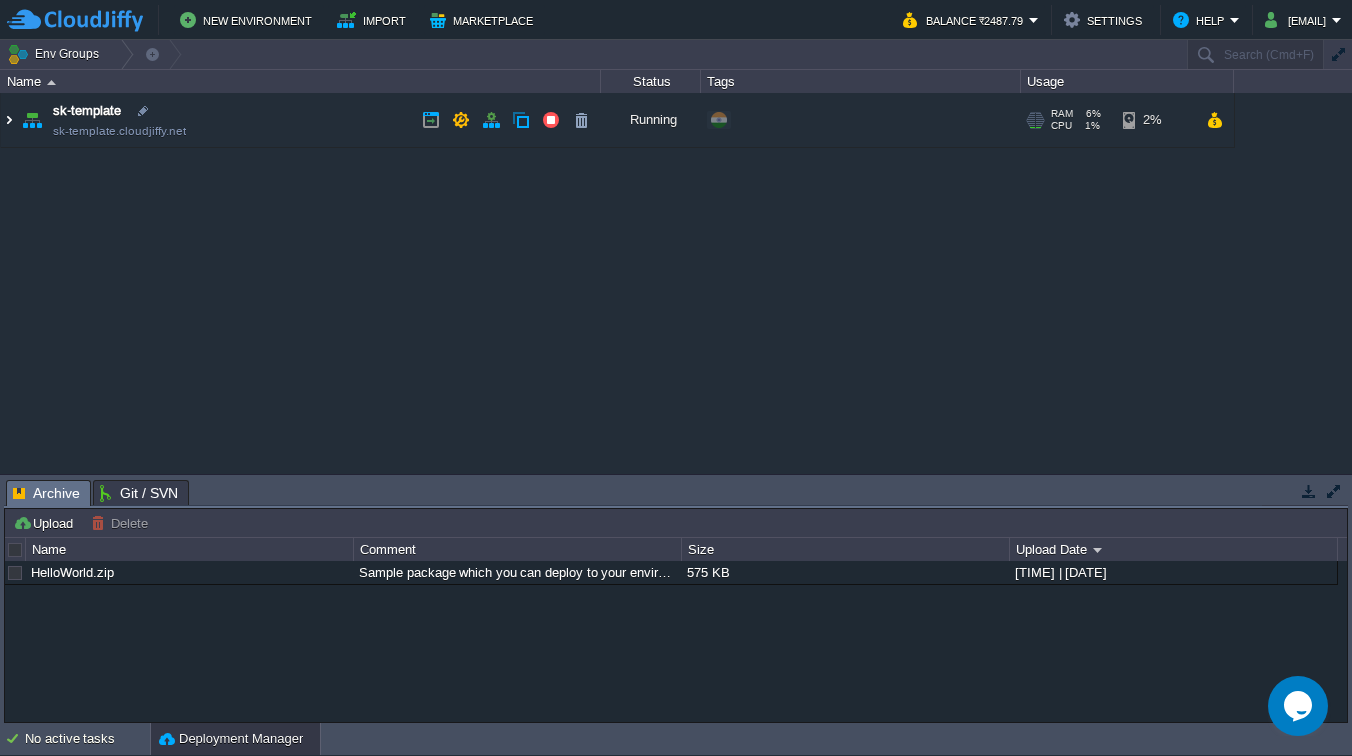 click at bounding box center (9, 120) 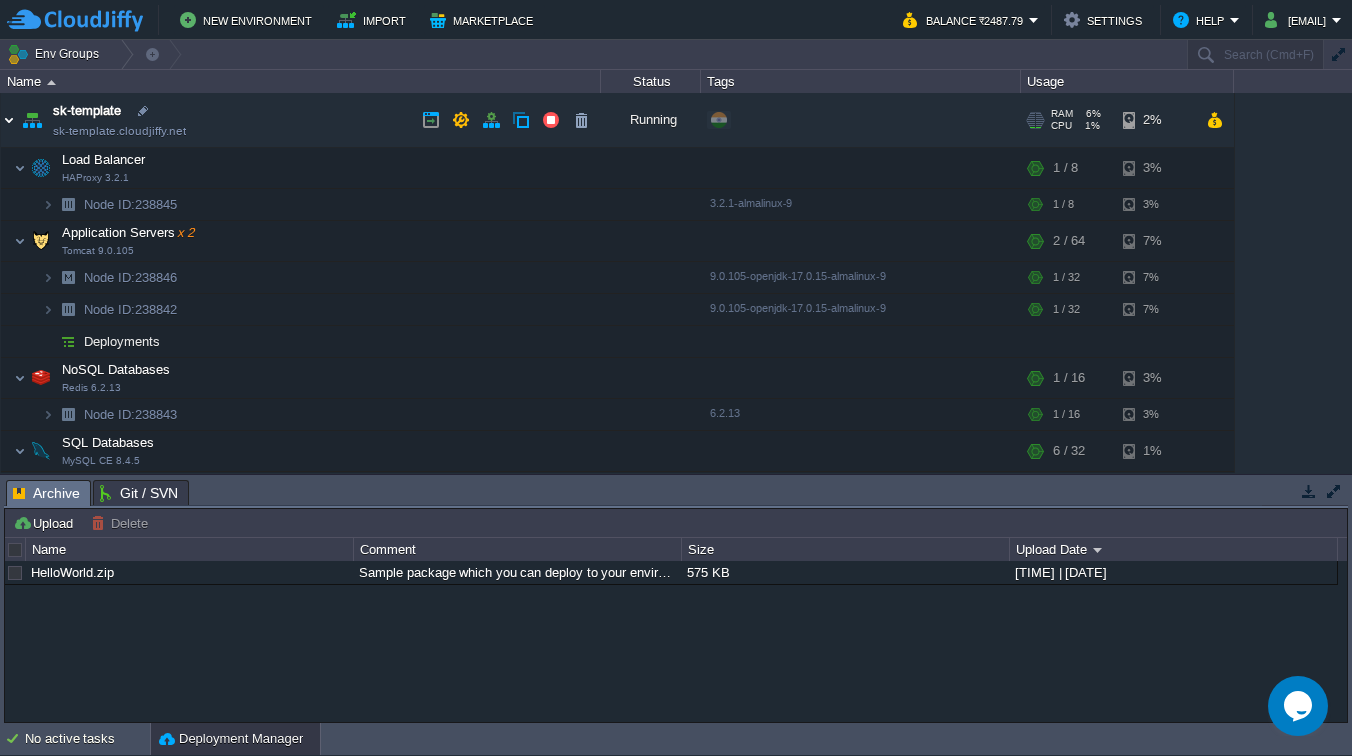 click at bounding box center [9, 120] 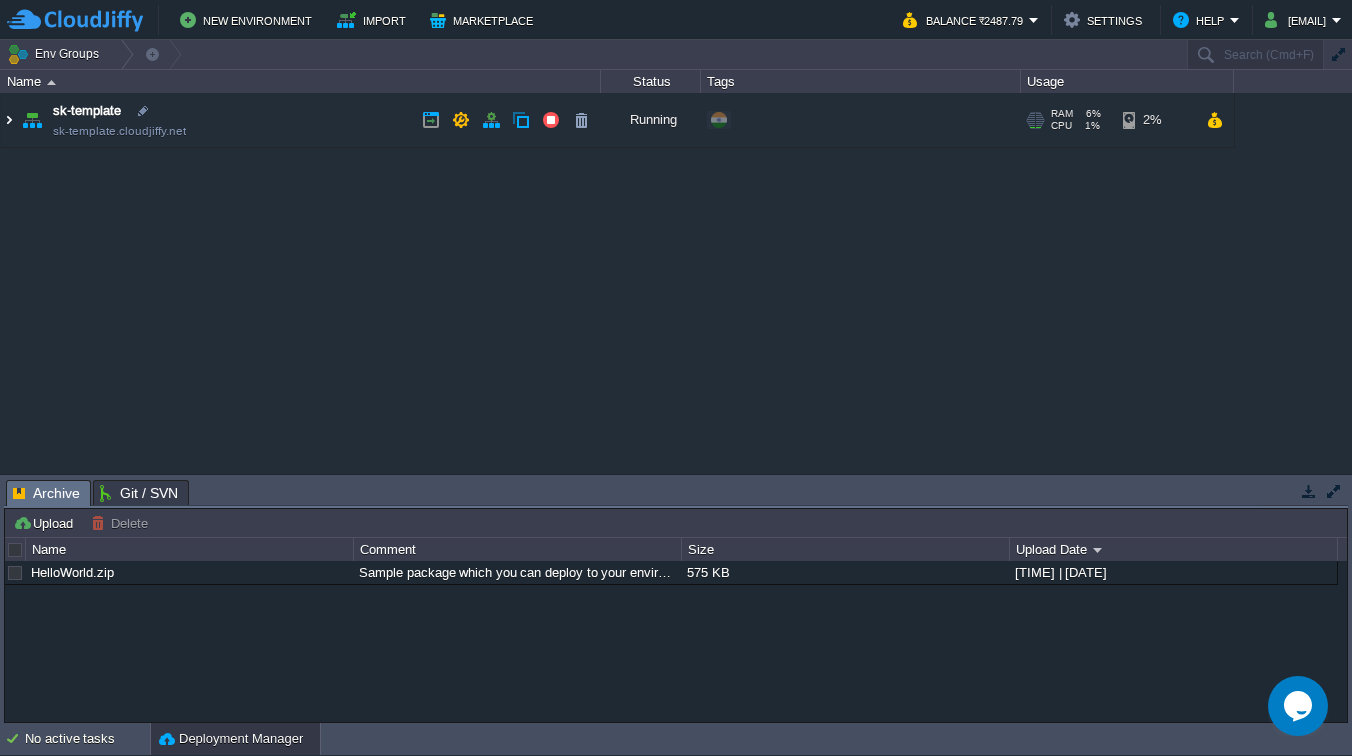 click at bounding box center (9, 120) 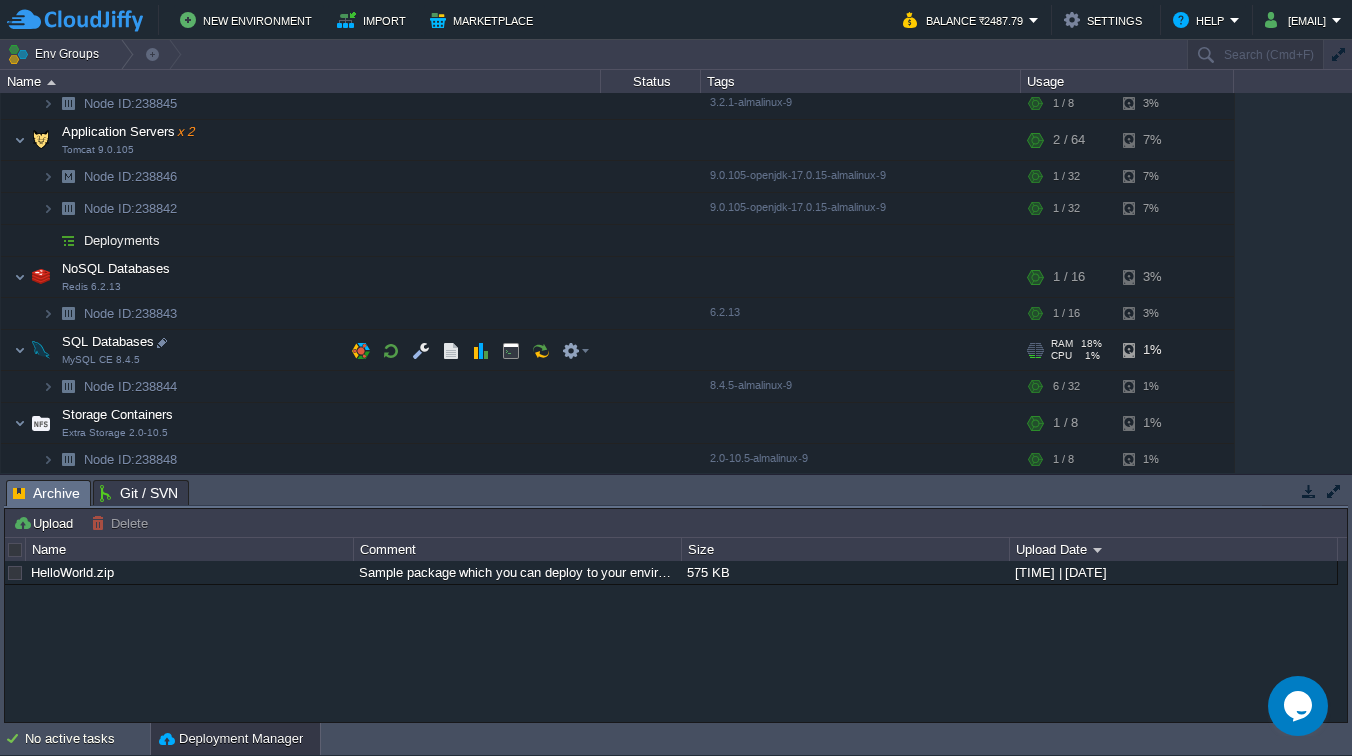 scroll, scrollTop: 0, scrollLeft: 0, axis: both 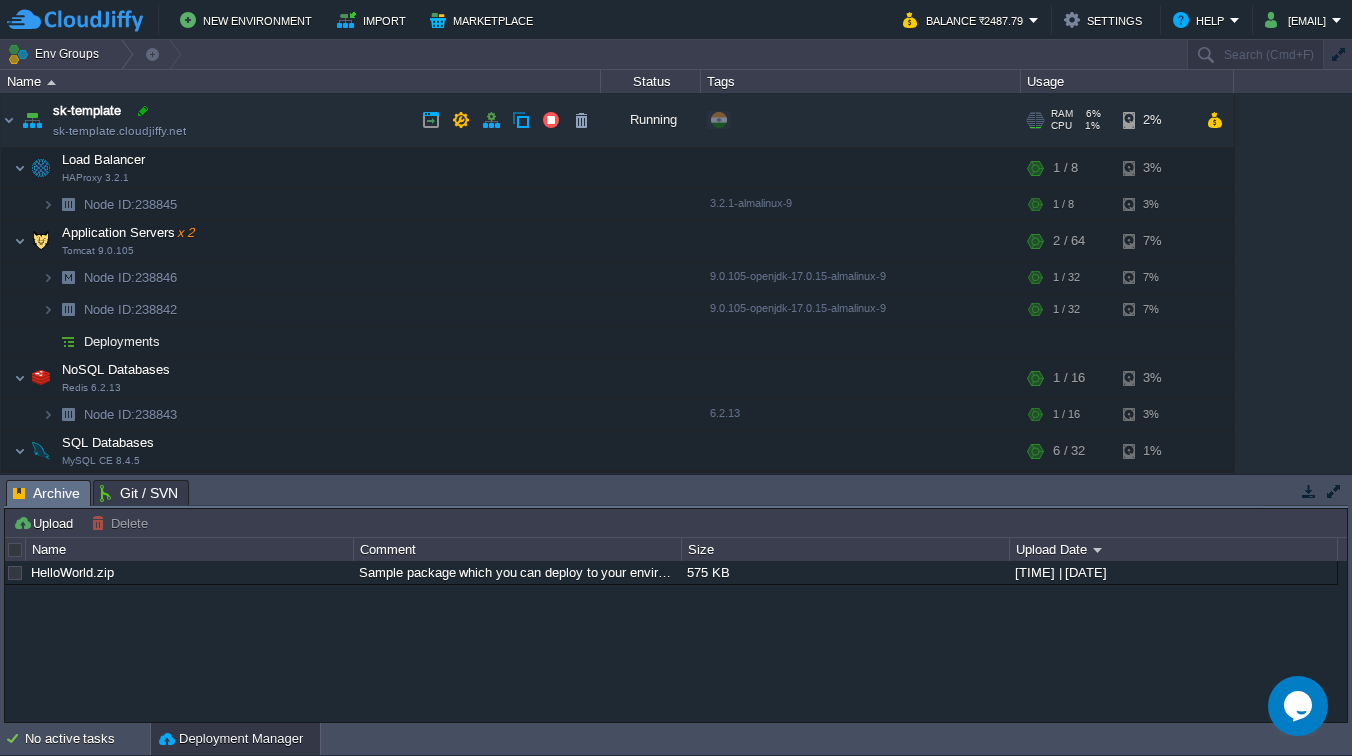 click at bounding box center (143, 111) 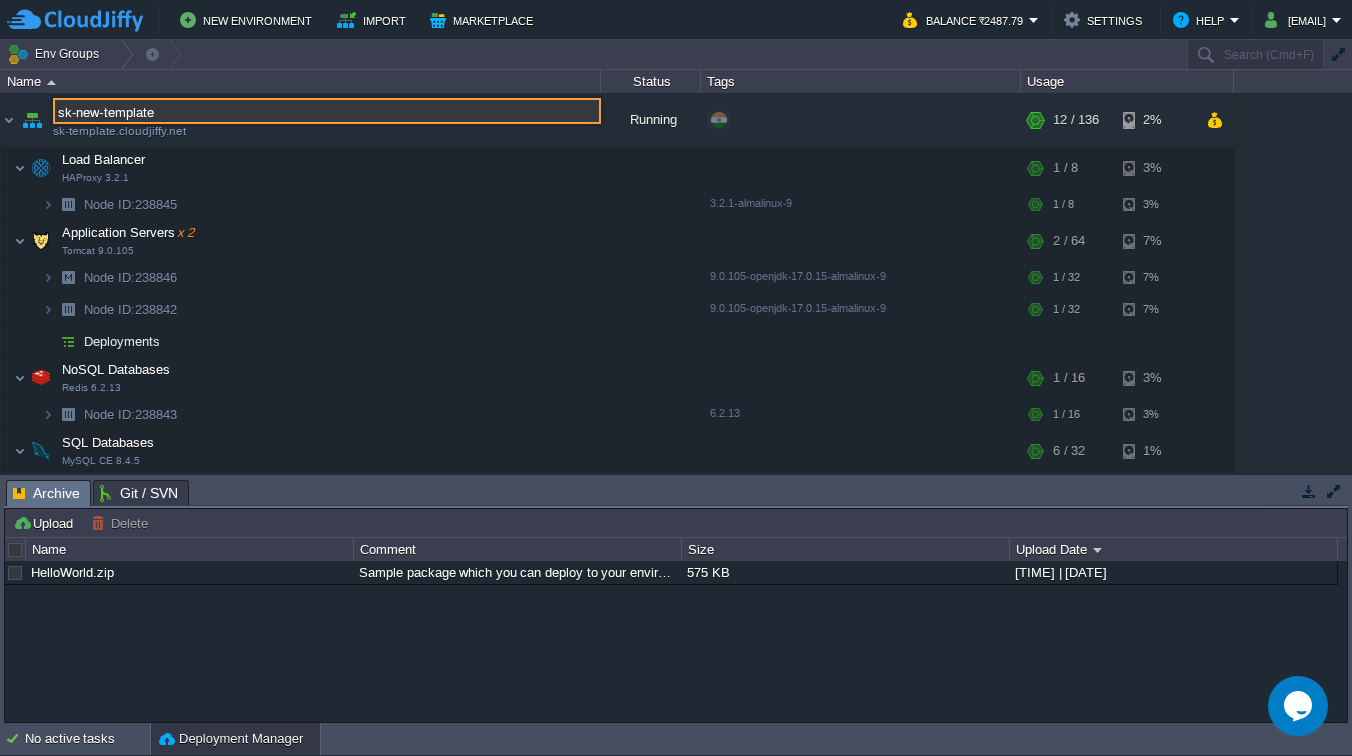 type on "sk-new-template" 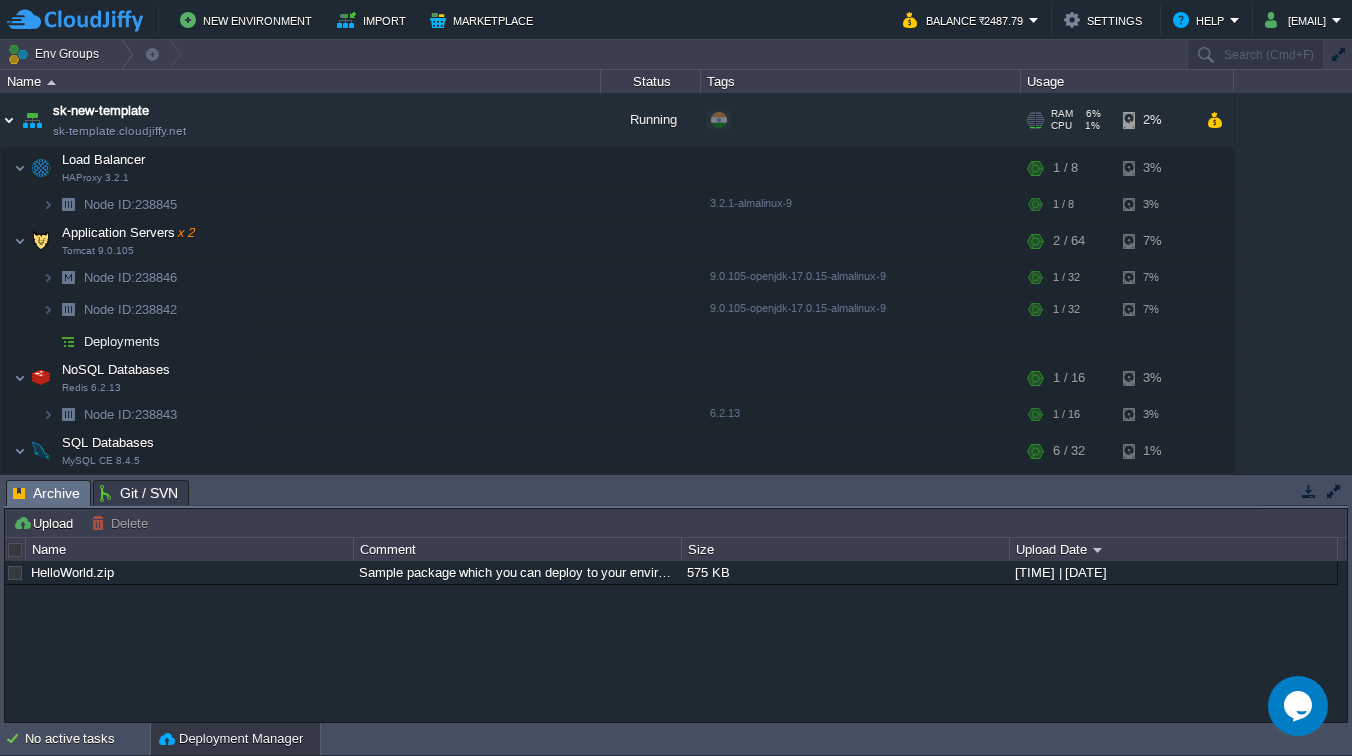 click at bounding box center (9, 120) 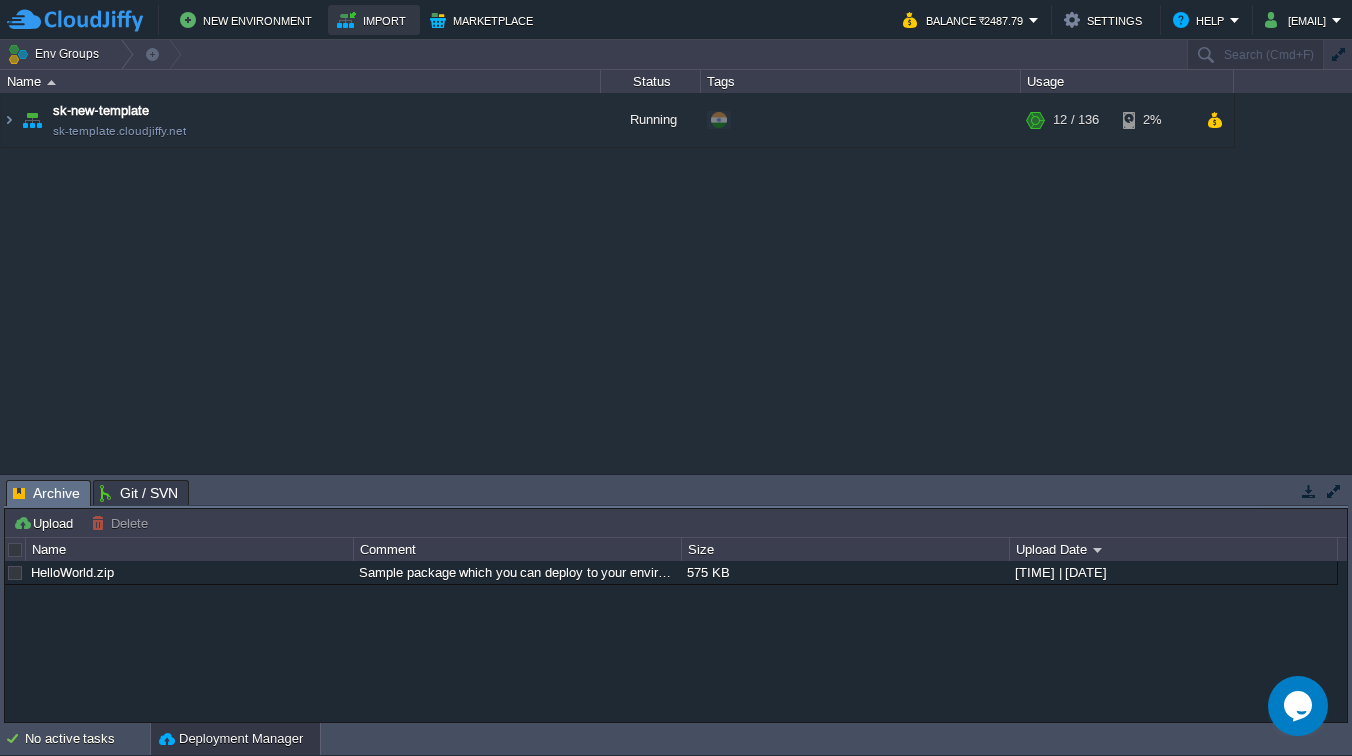 click on "Import" at bounding box center [374, 20] 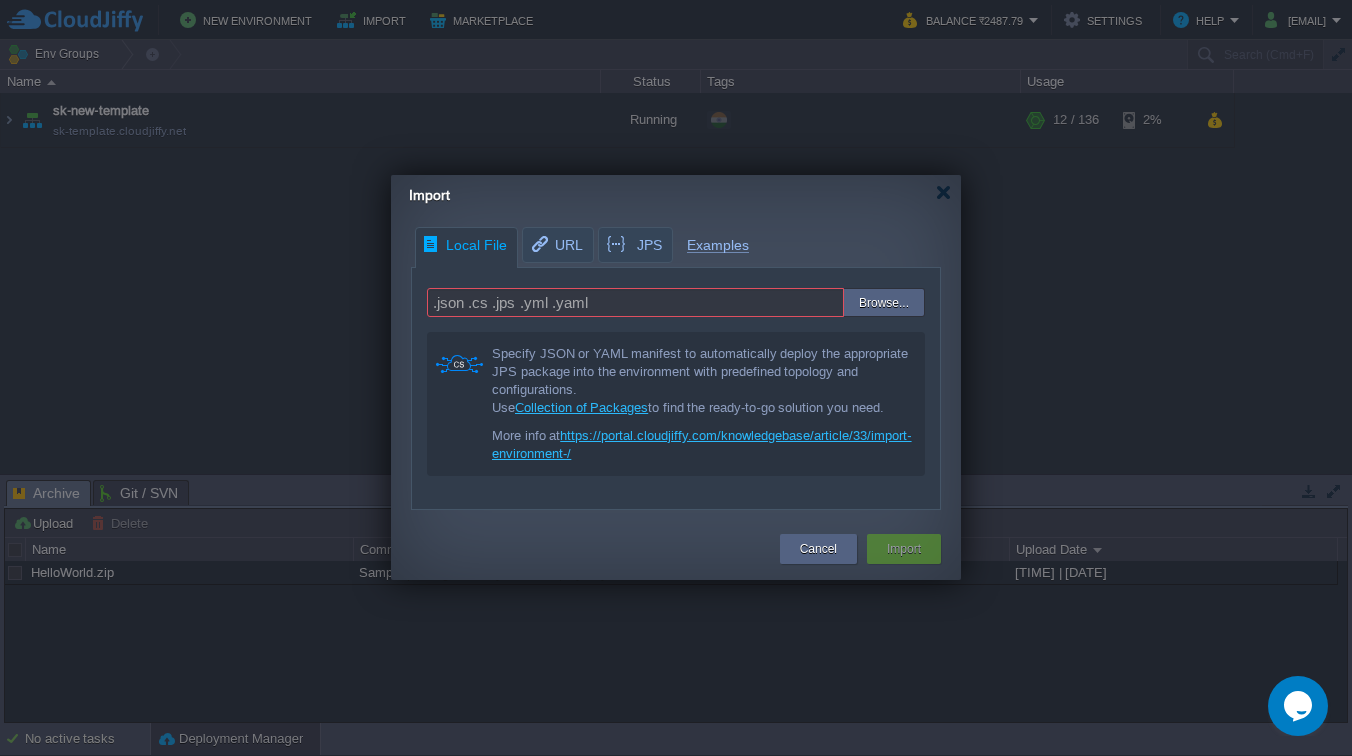 click at bounding box center [798, 303] 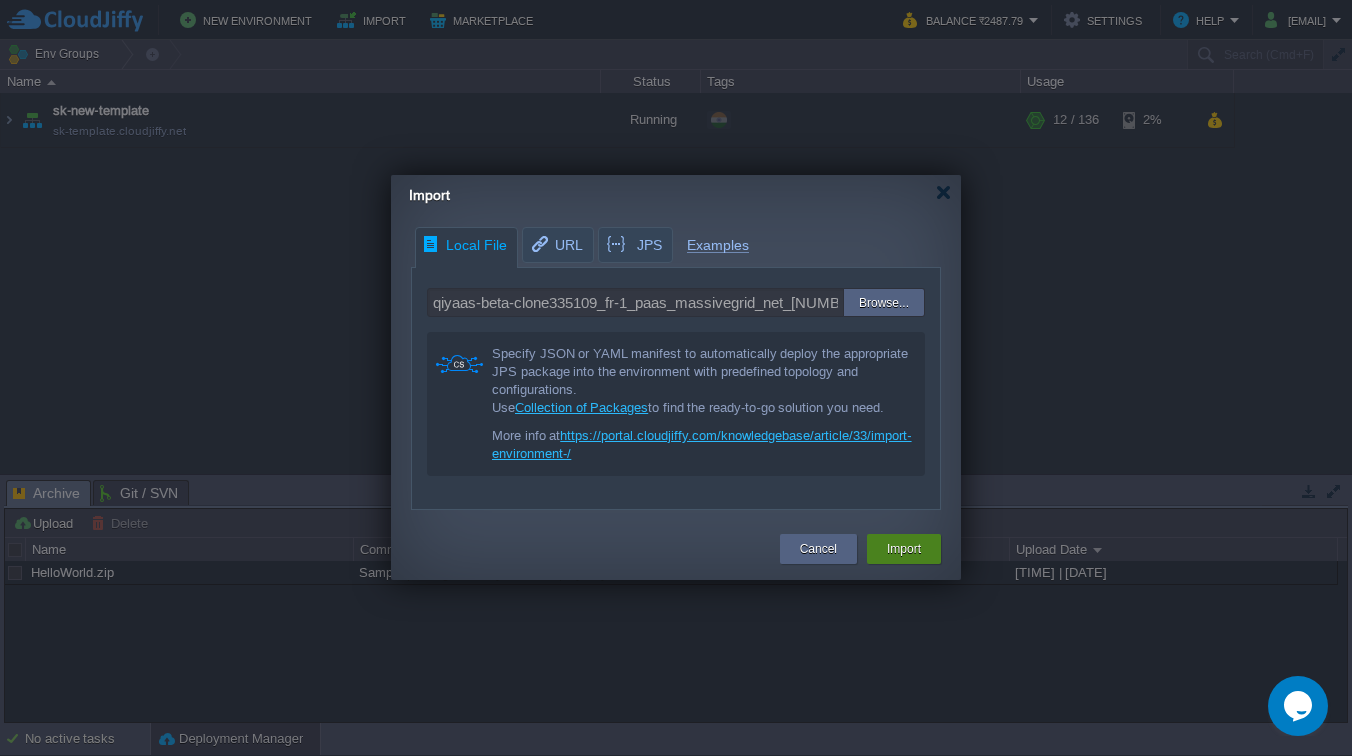 click on "Import" at bounding box center (904, 549) 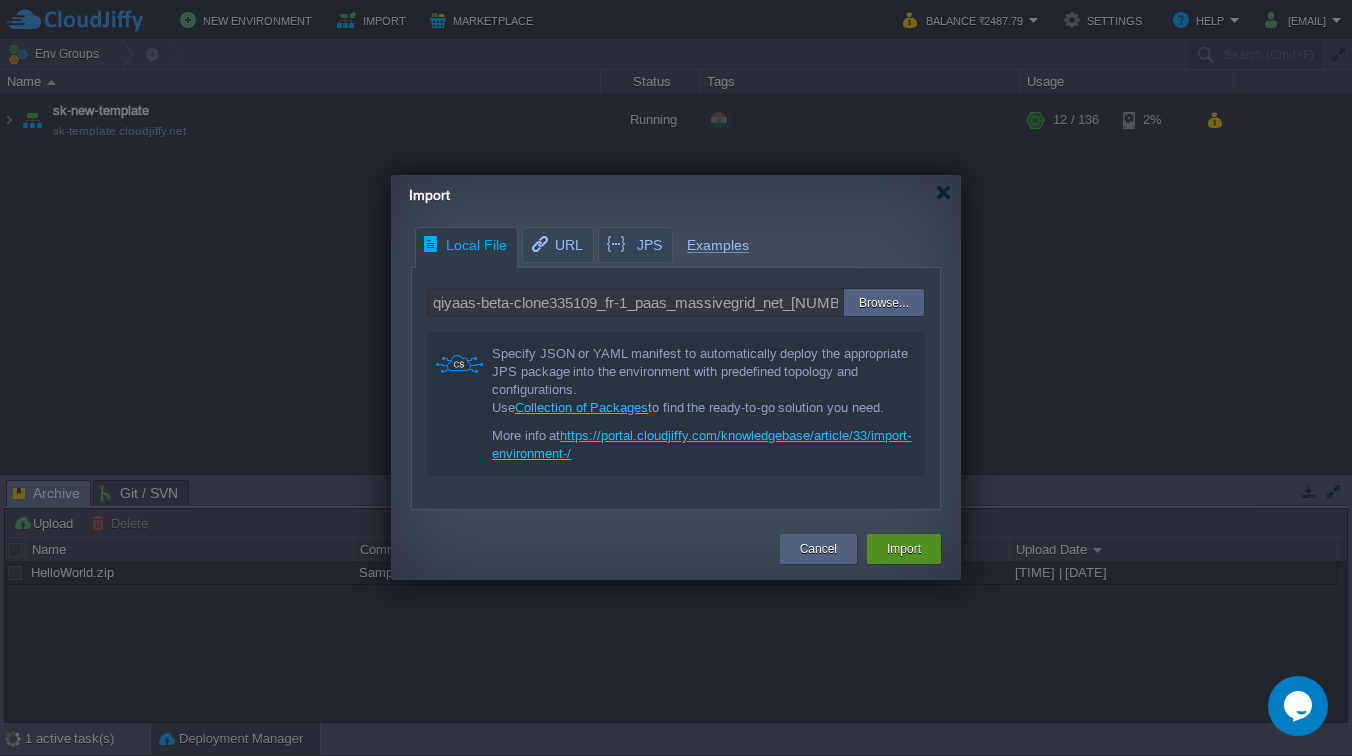 type on ".json .cs .jps .yml .yaml" 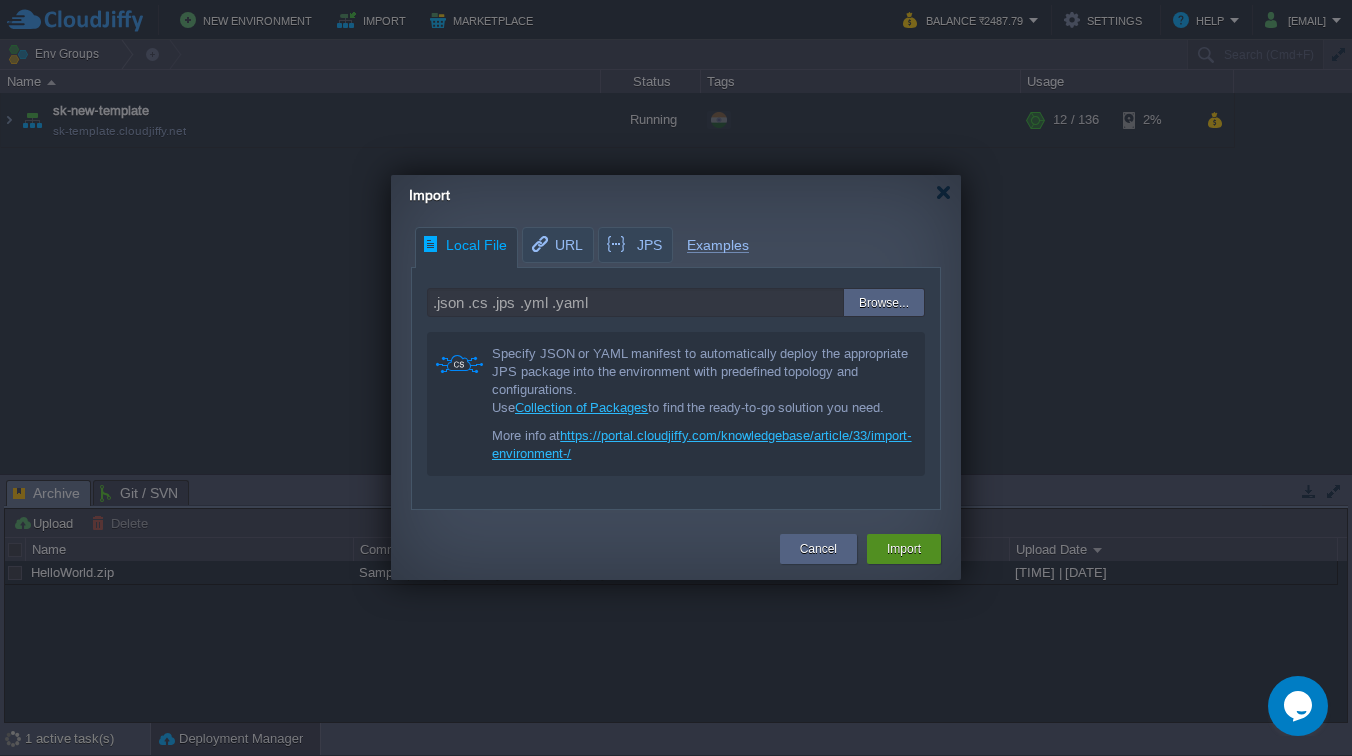 scroll, scrollTop: 0, scrollLeft: 0, axis: both 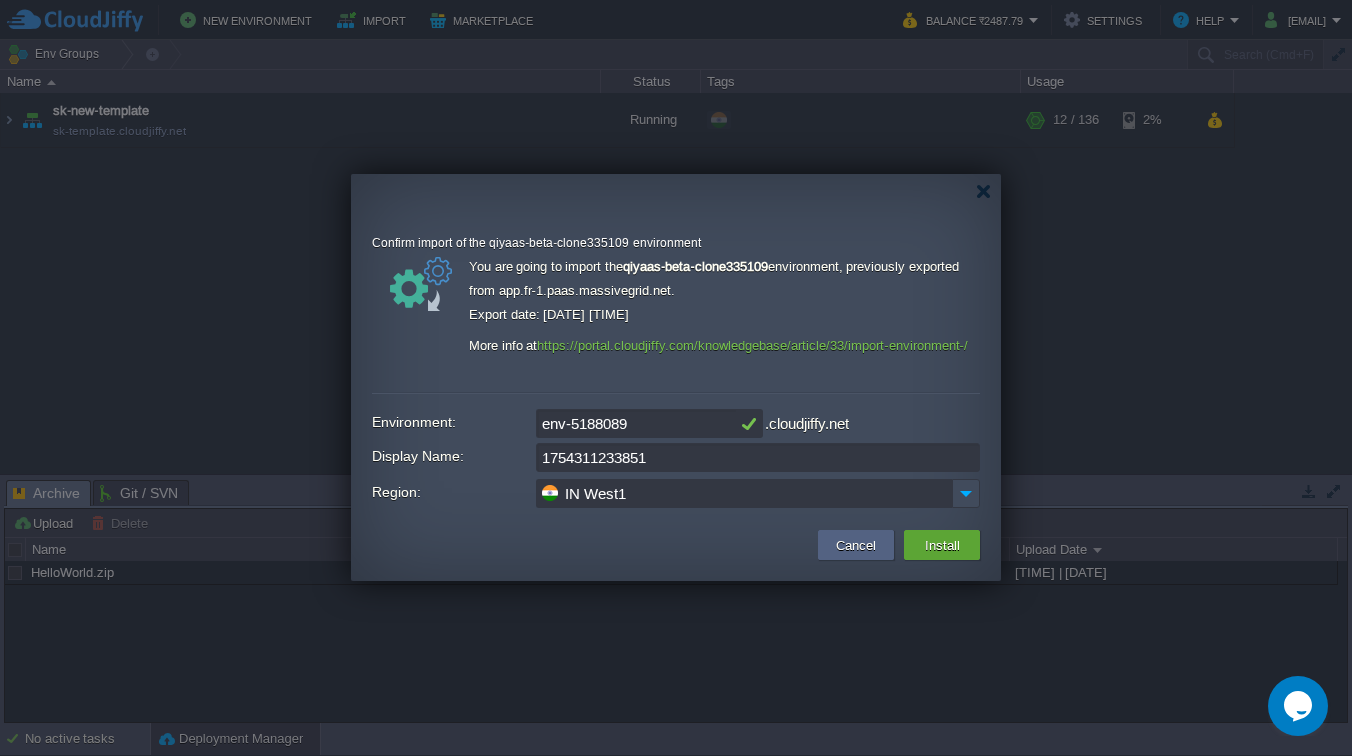 click on "env-5188089" at bounding box center (636, 423) 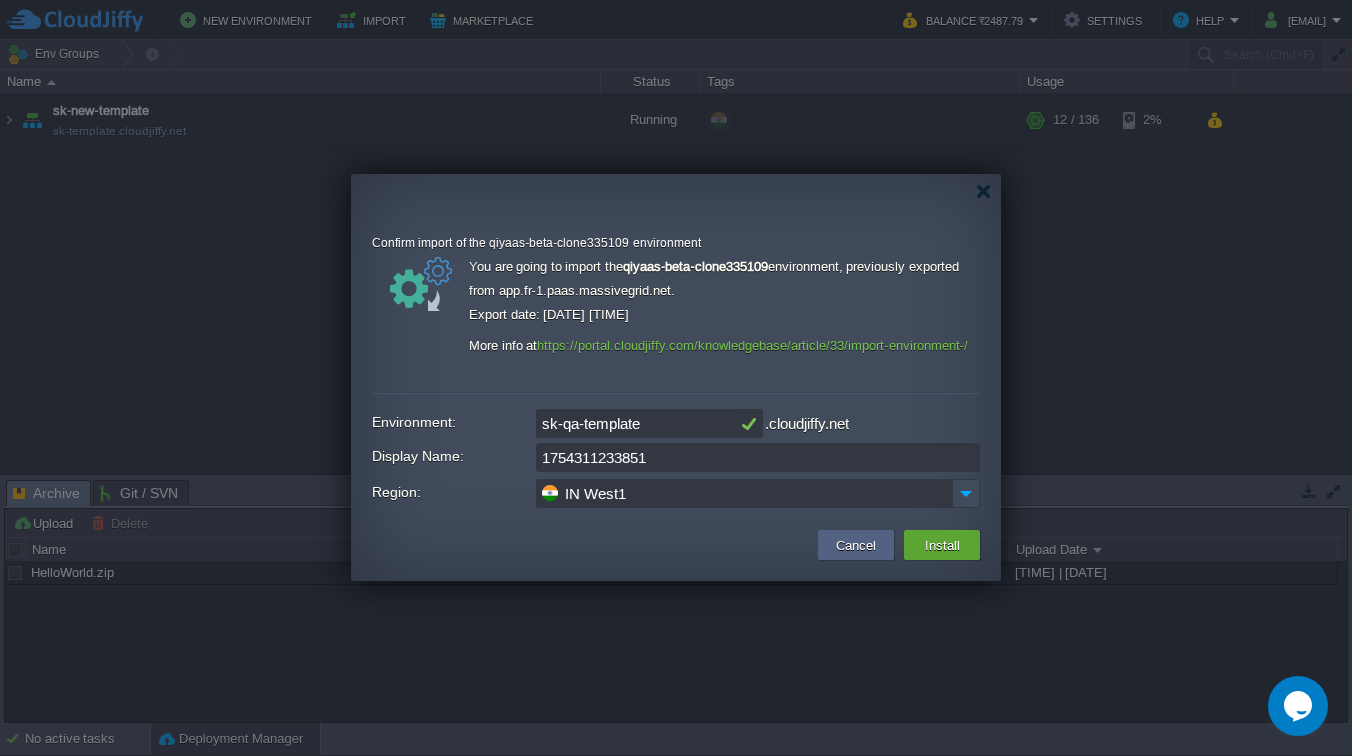type on "sk-qa-template" 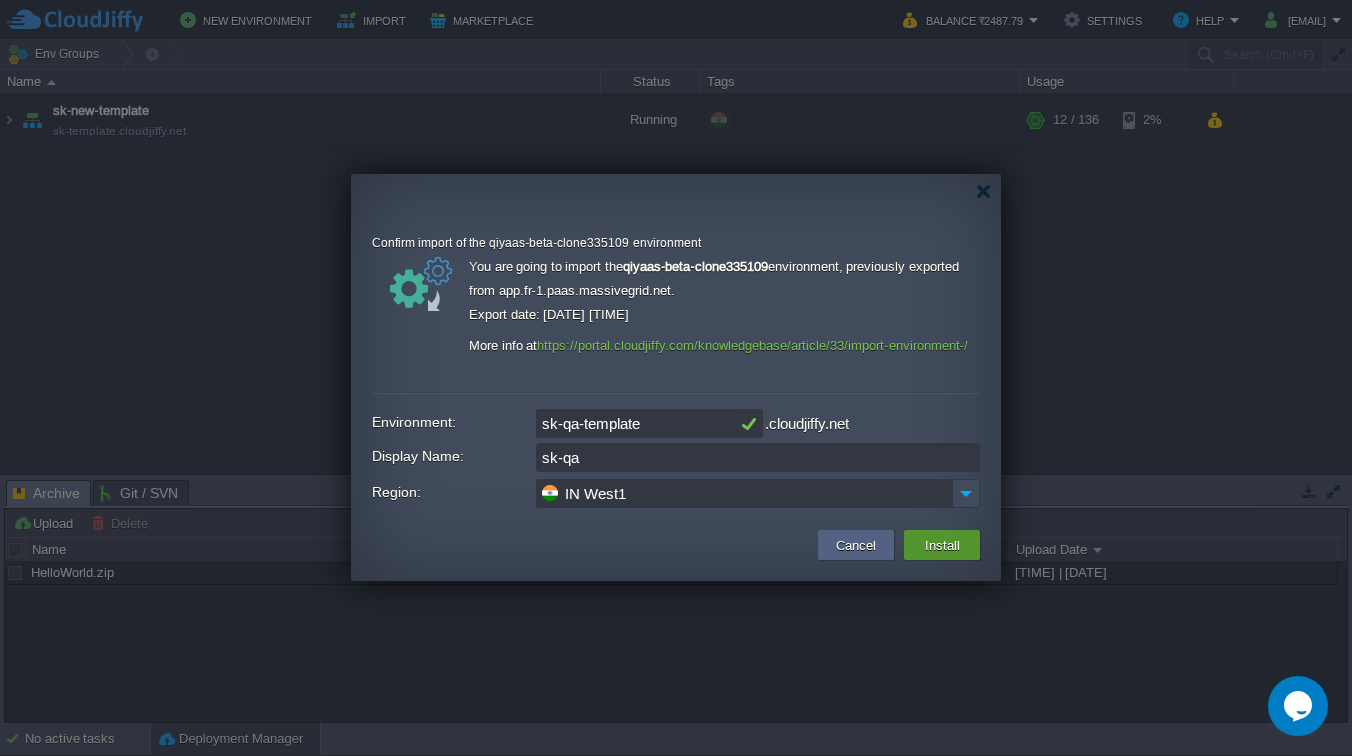 type on "sk-qa" 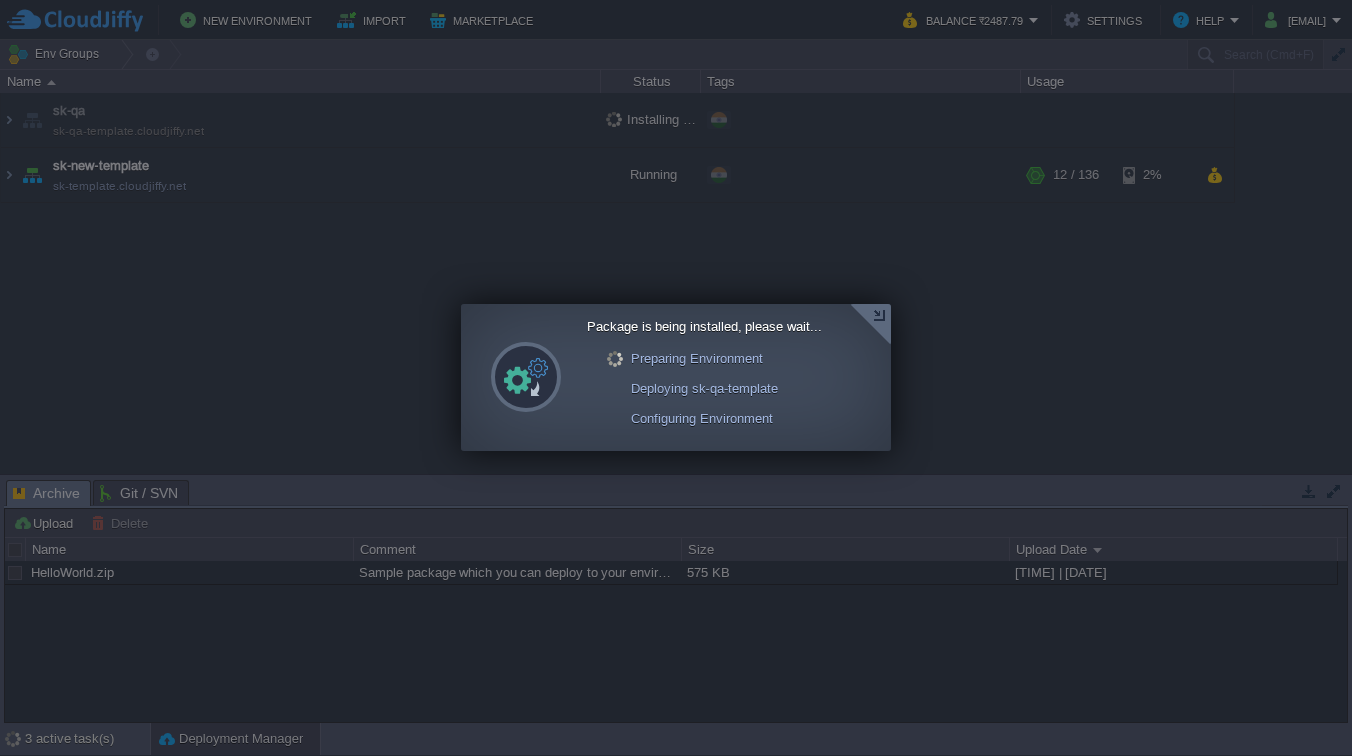 click at bounding box center [870, 324] 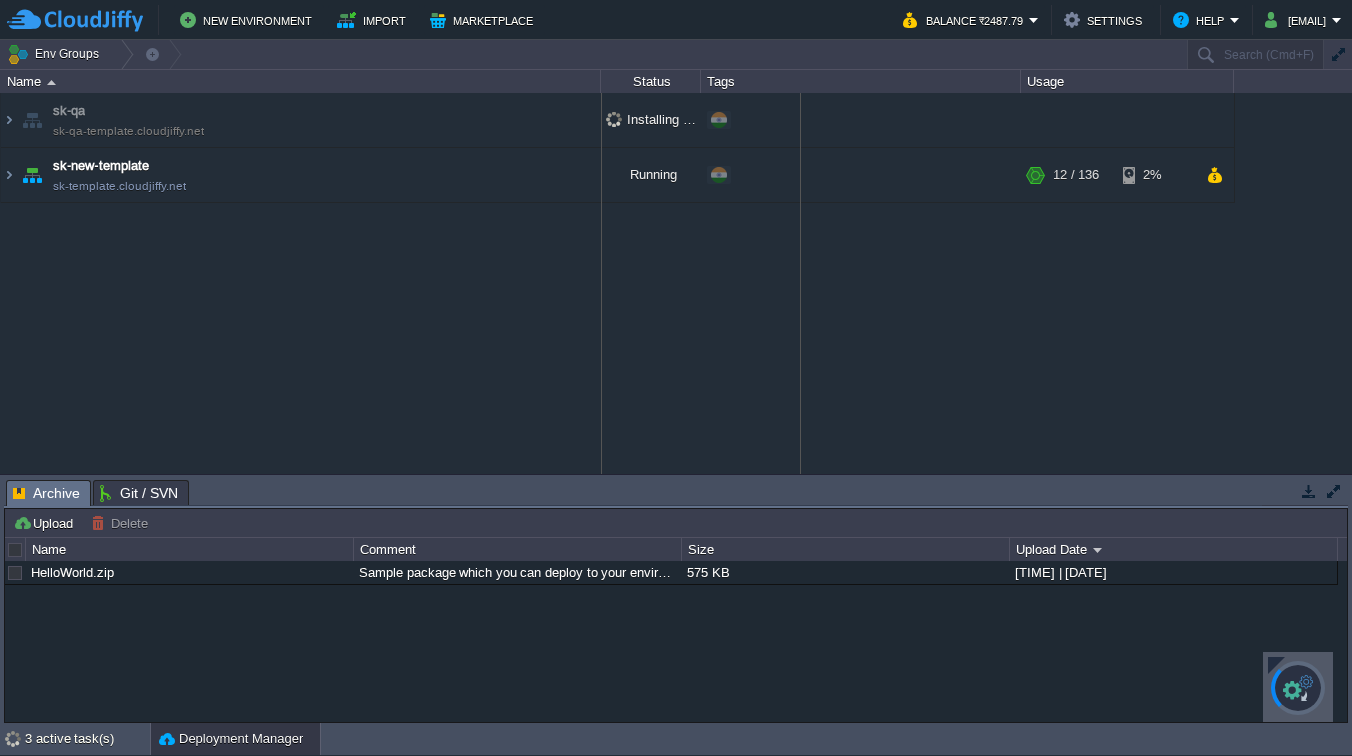 drag, startPoint x: 702, startPoint y: 81, endPoint x: 802, endPoint y: 81, distance: 100 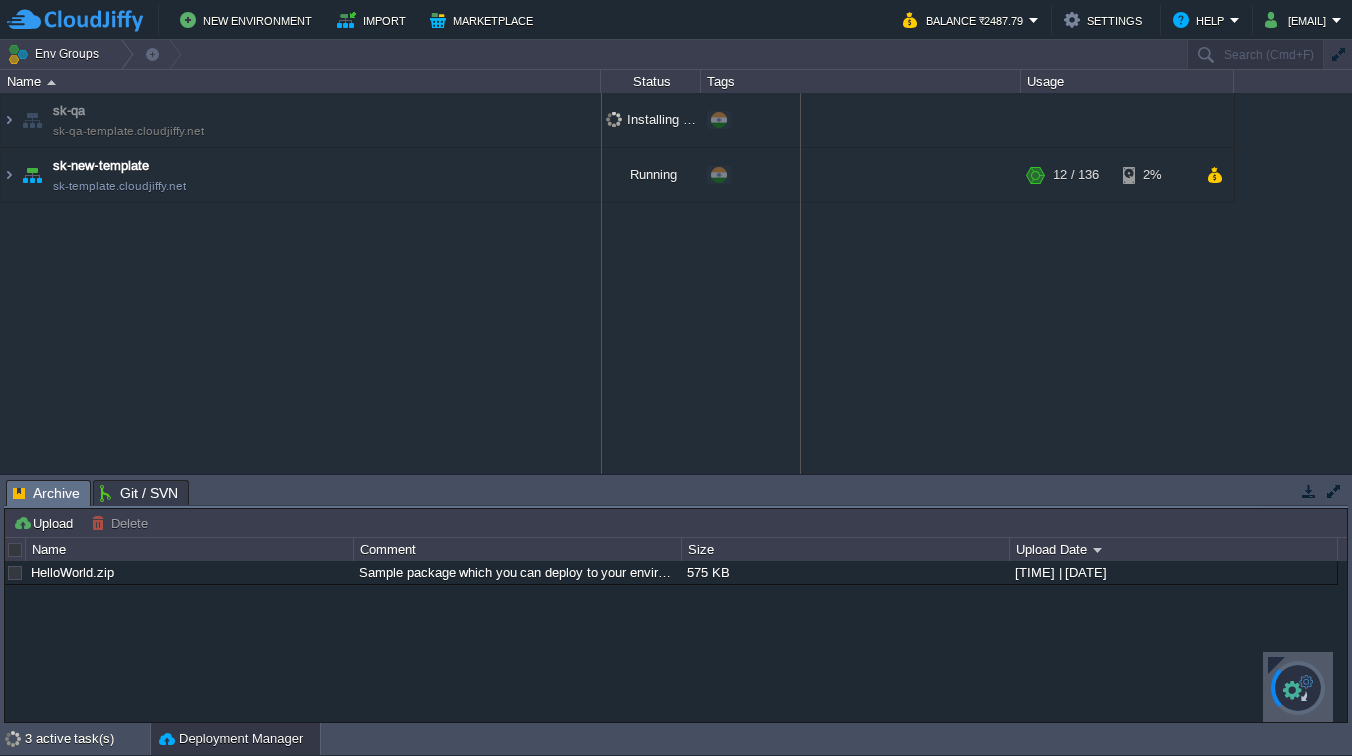 click on "Tags" at bounding box center [861, 81] 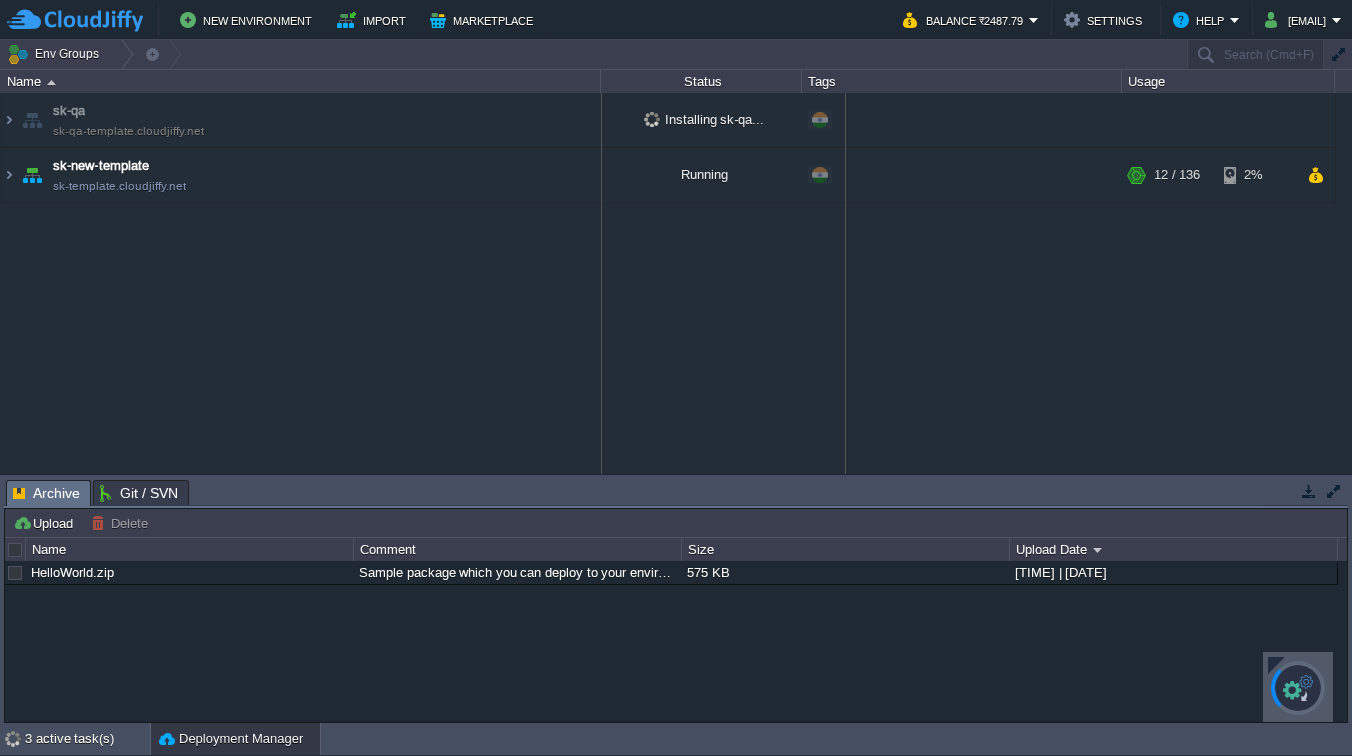 drag, startPoint x: 800, startPoint y: 84, endPoint x: 846, endPoint y: 82, distance: 46.043457 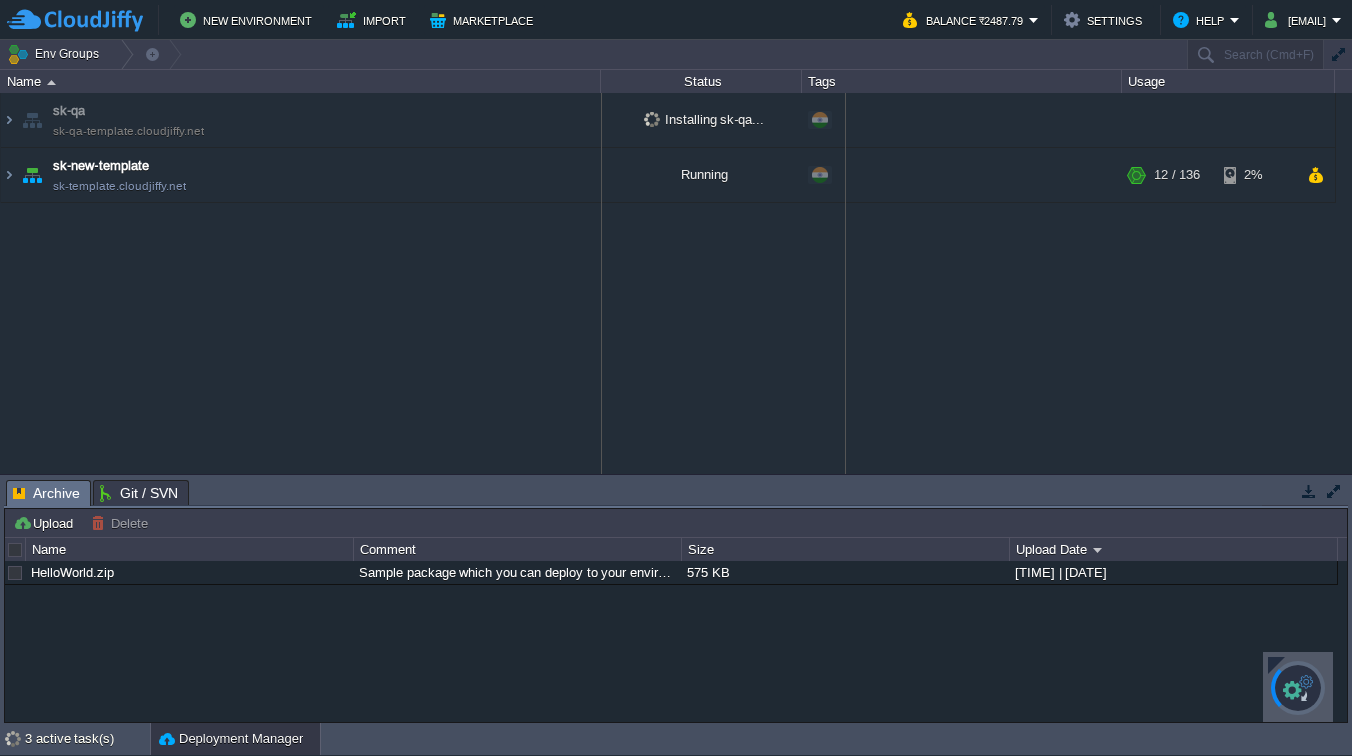 click on "Name Status Tags Usage" at bounding box center [668, 81] 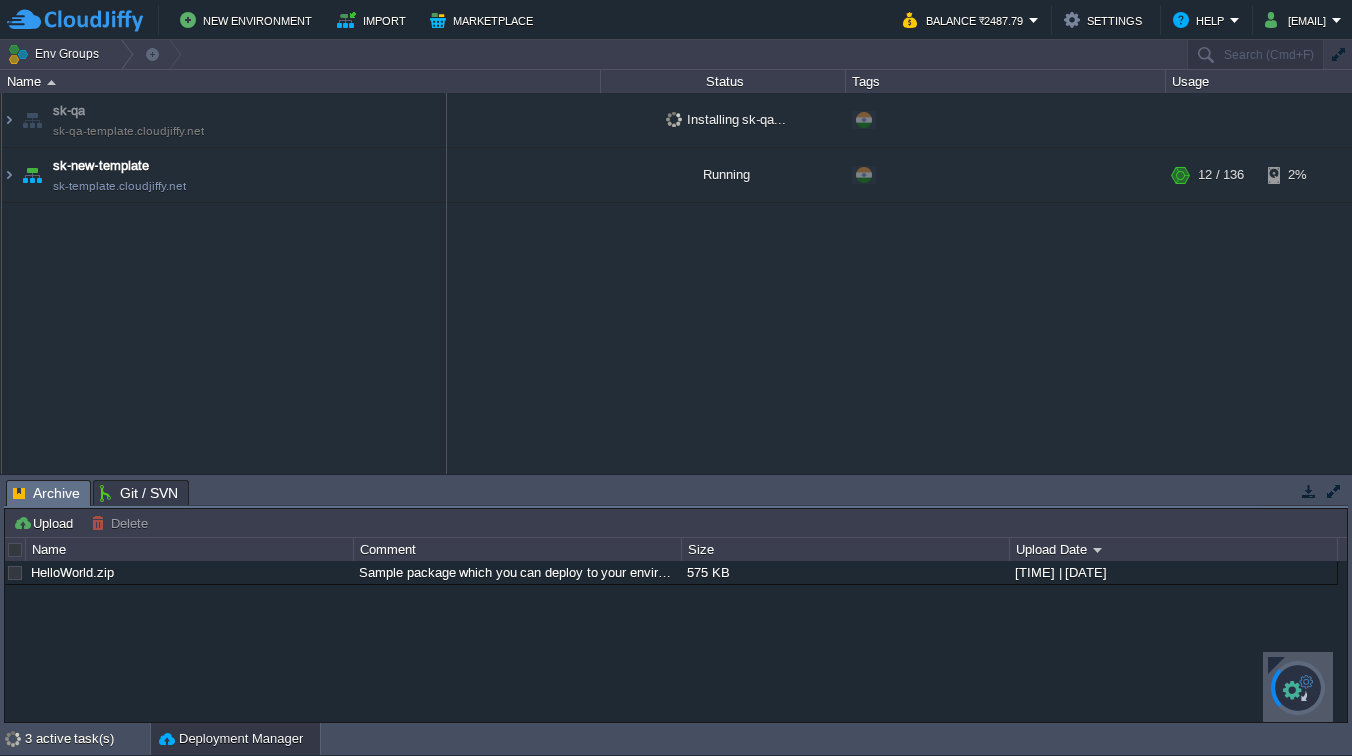 drag, startPoint x: 600, startPoint y: 86, endPoint x: 446, endPoint y: 84, distance: 154.01299 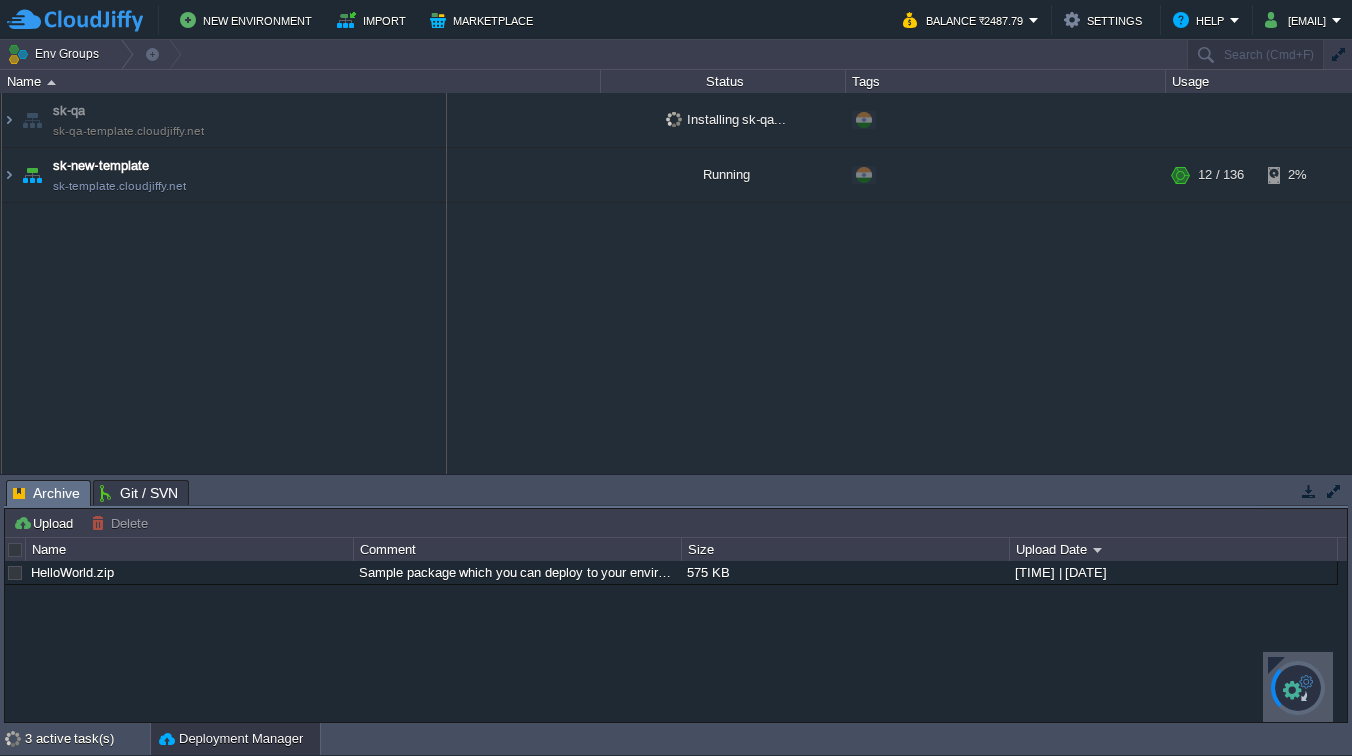 click on "Name Status Tags Usage" at bounding box center (690, 81) 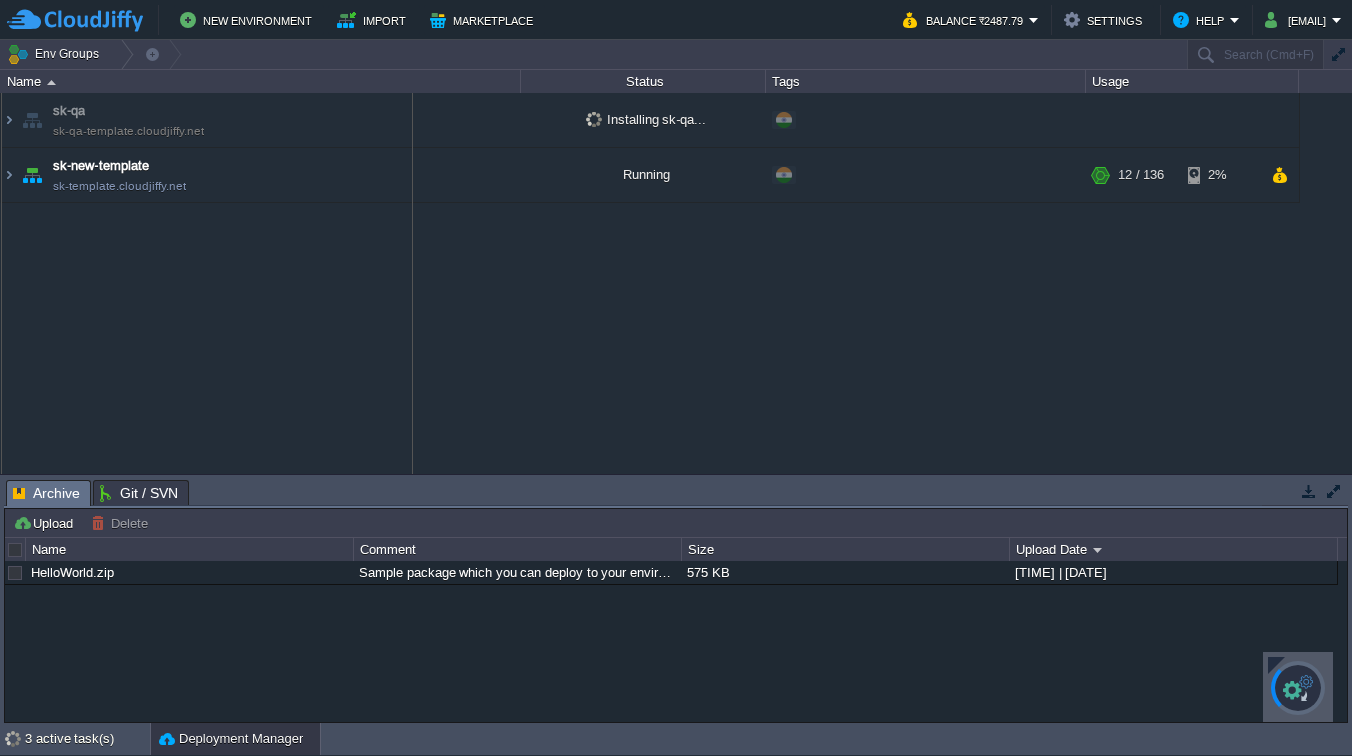 drag, startPoint x: 521, startPoint y: 78, endPoint x: 366, endPoint y: 78, distance: 155 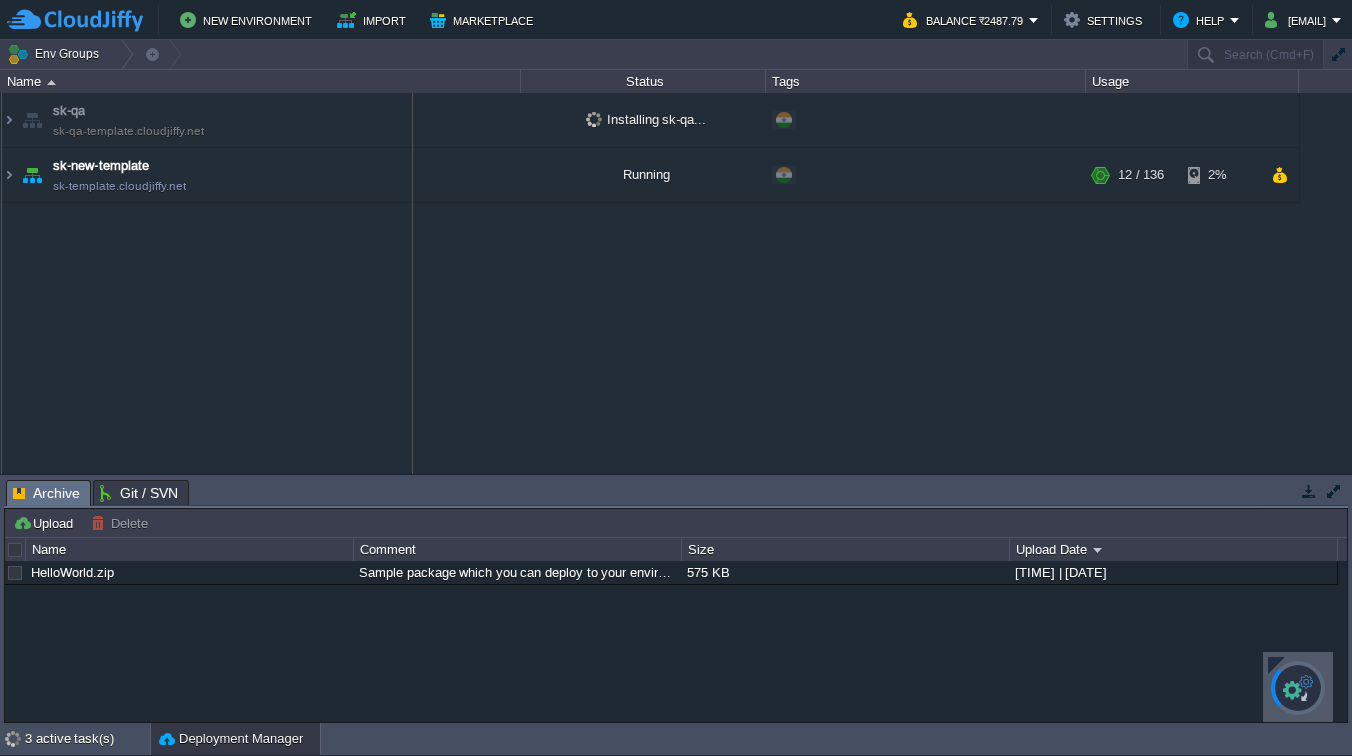 click on "Name Status Tags Usage" at bounding box center (650, 81) 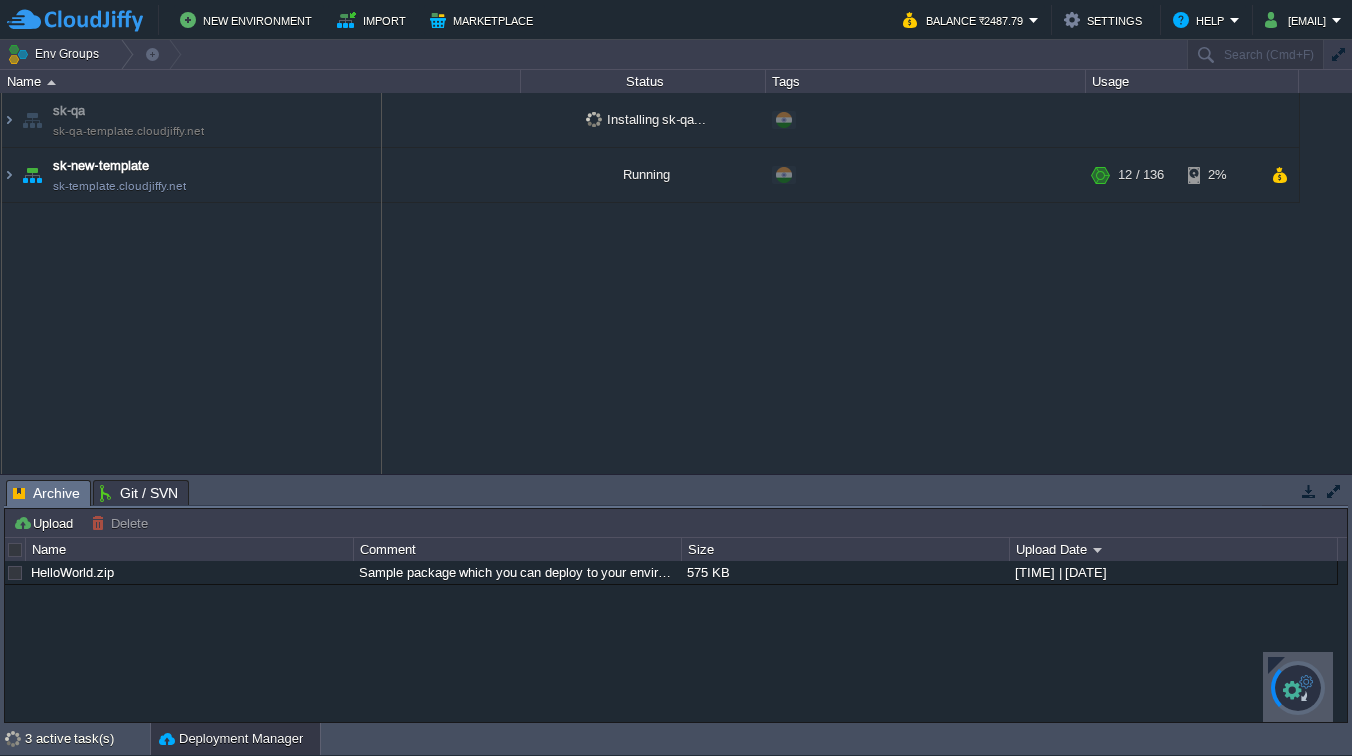 drag, startPoint x: 522, startPoint y: 79, endPoint x: 382, endPoint y: 82, distance: 140.03214 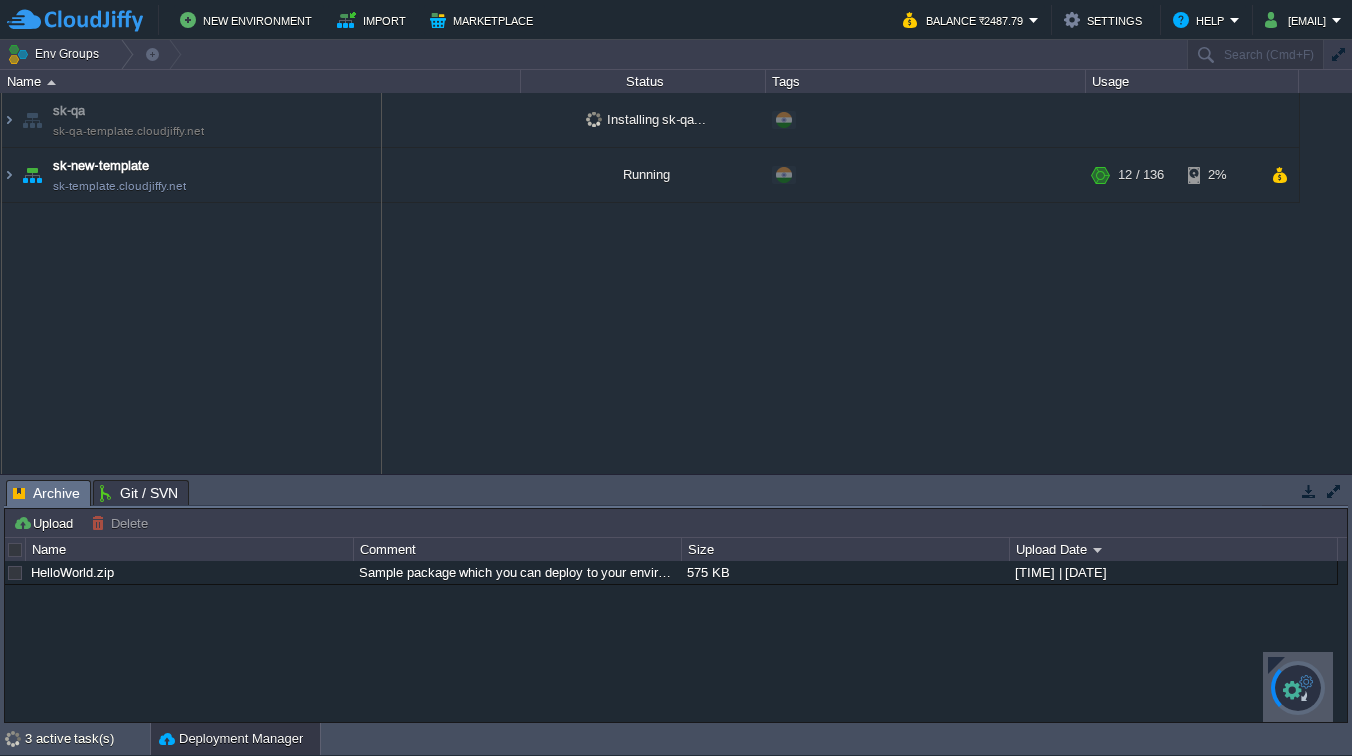 click on "Name Status Tags Usage" at bounding box center [650, 81] 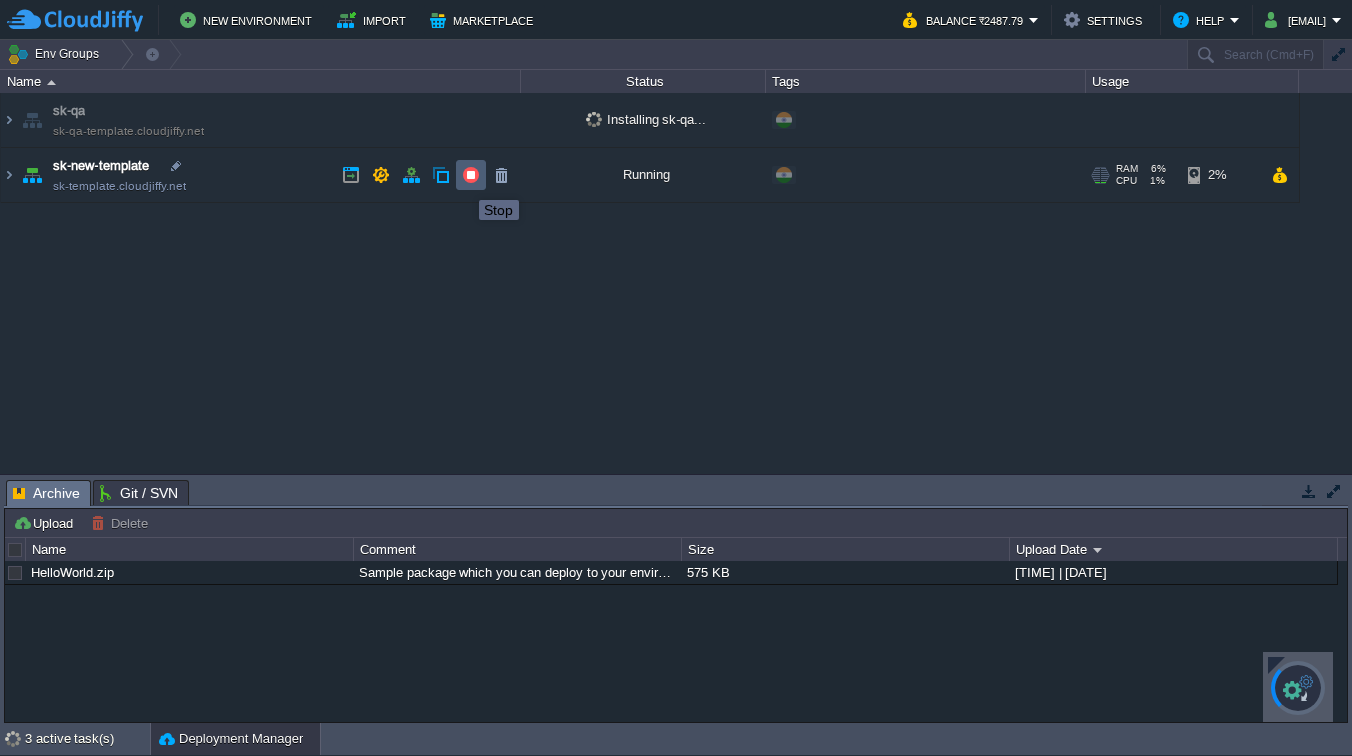click at bounding box center (471, 175) 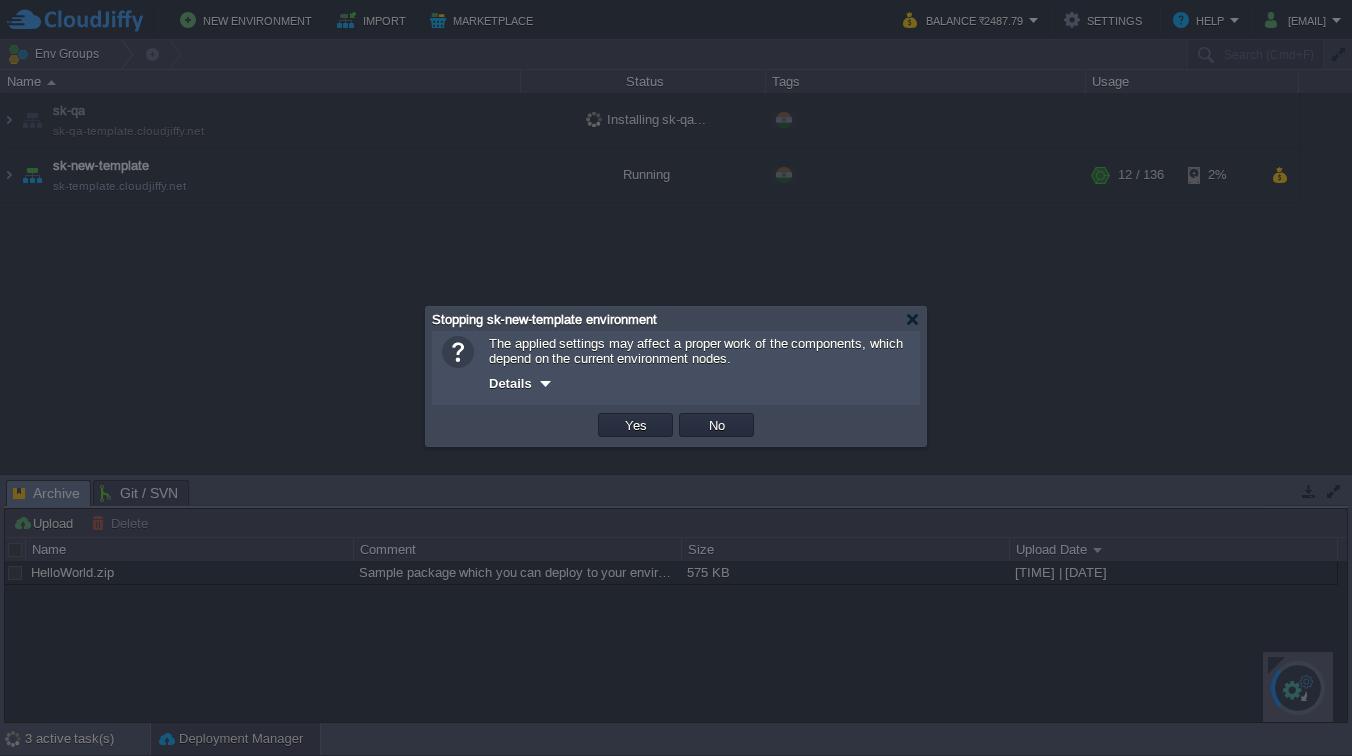 click on "Details" at bounding box center [510, 383] 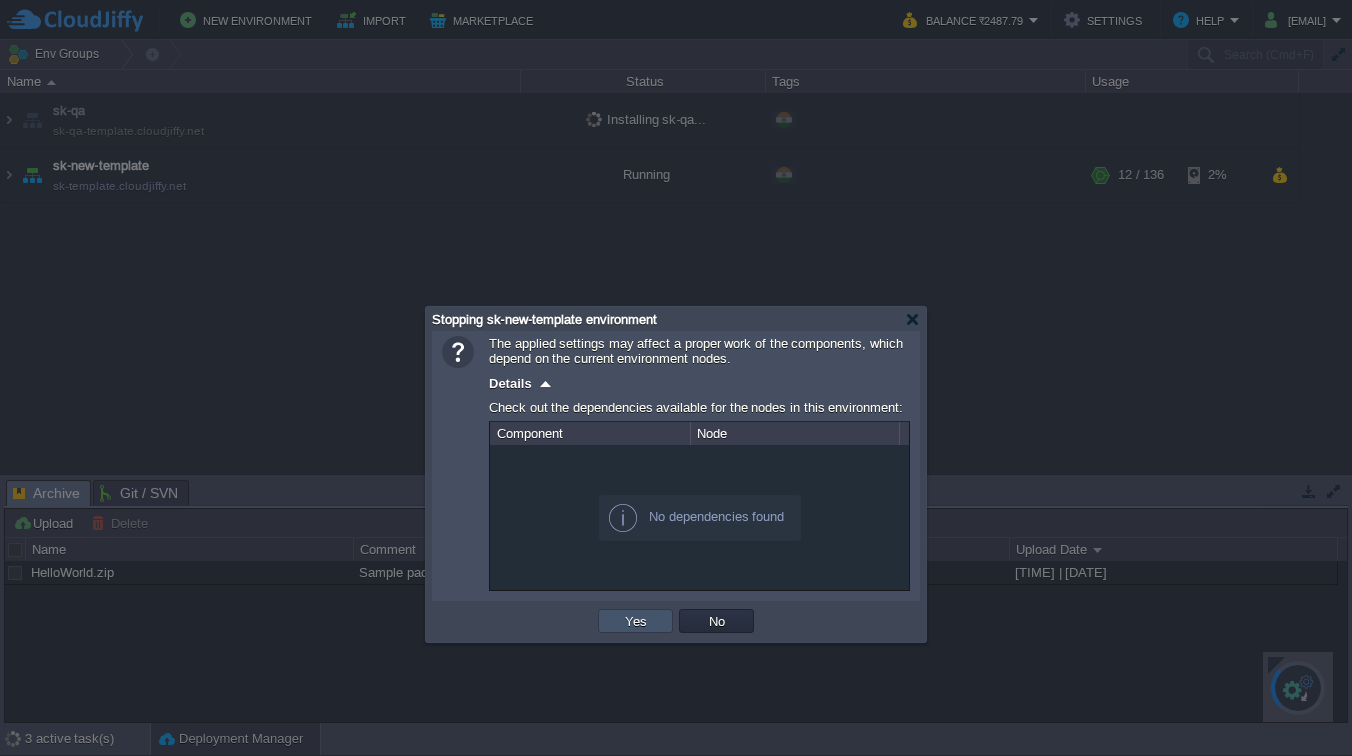 click on "Yes" at bounding box center (636, 621) 